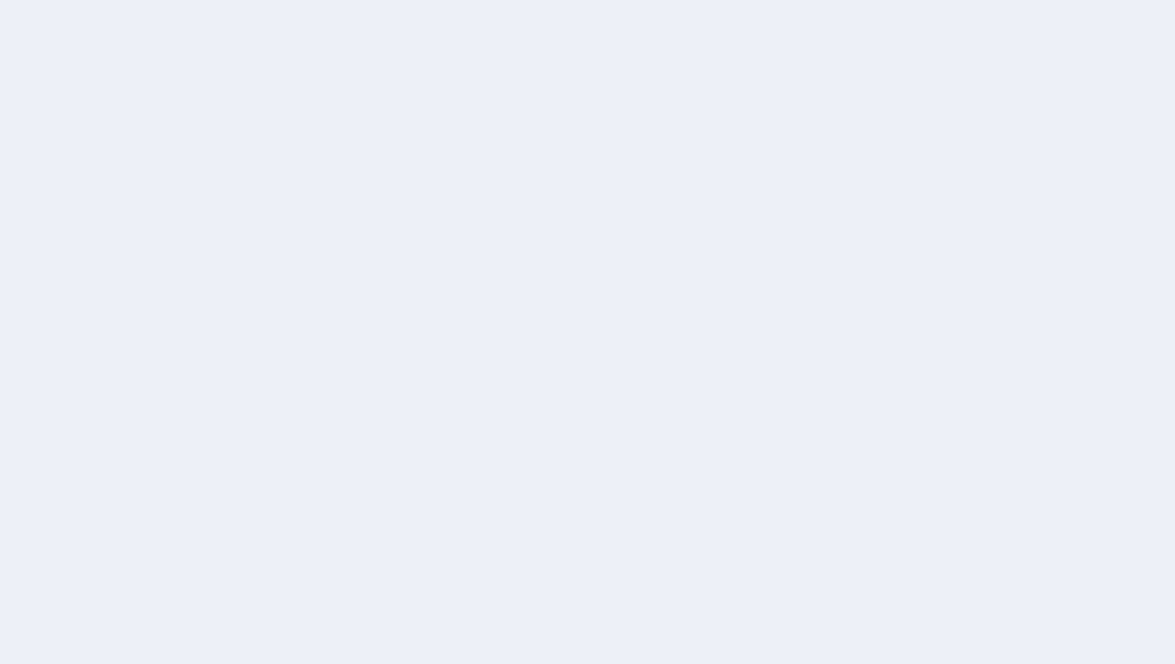 scroll, scrollTop: 0, scrollLeft: 0, axis: both 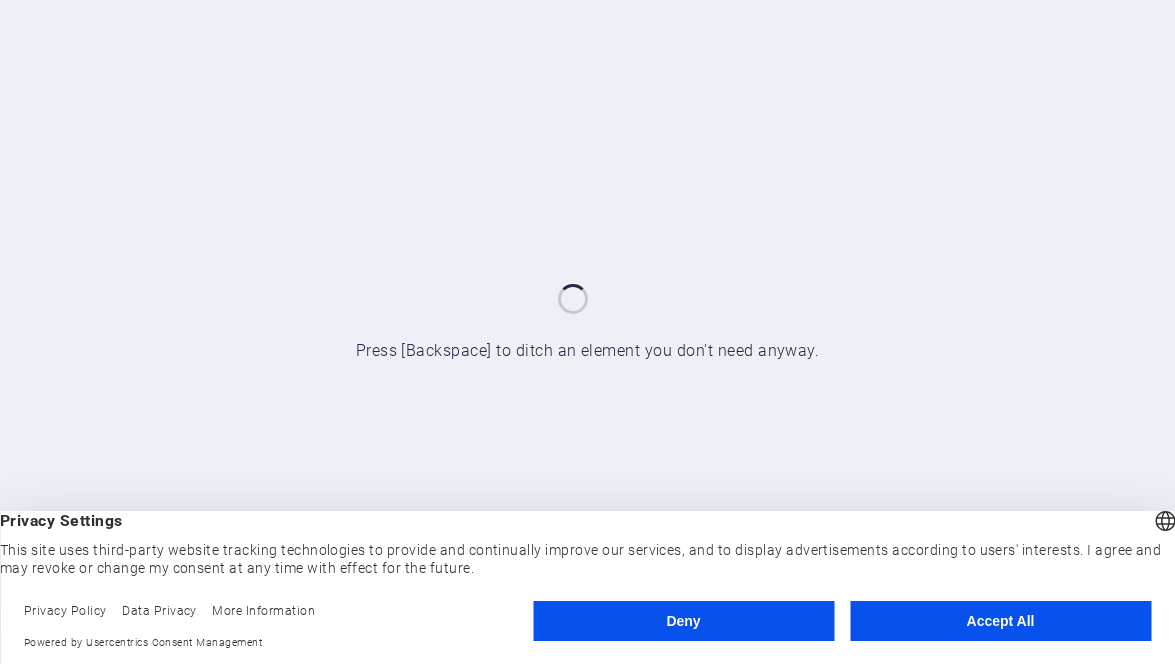 click on "Accept All" at bounding box center (1000, 621) 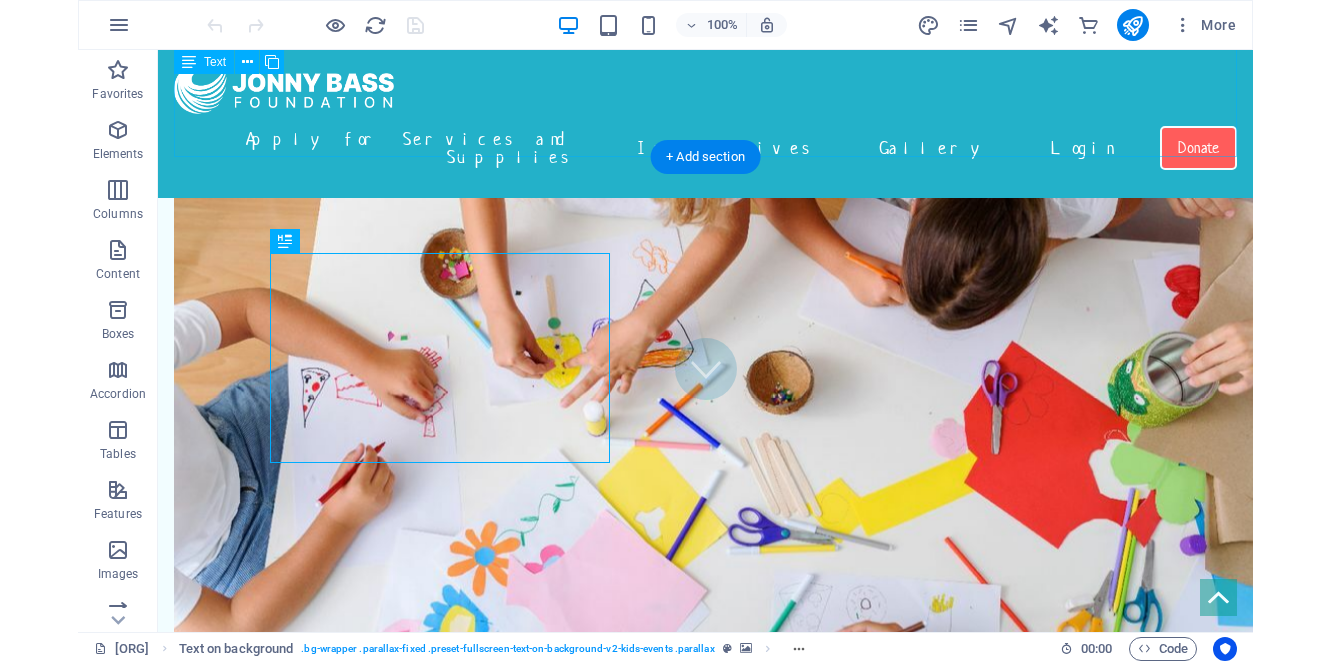 scroll, scrollTop: 235, scrollLeft: 0, axis: vertical 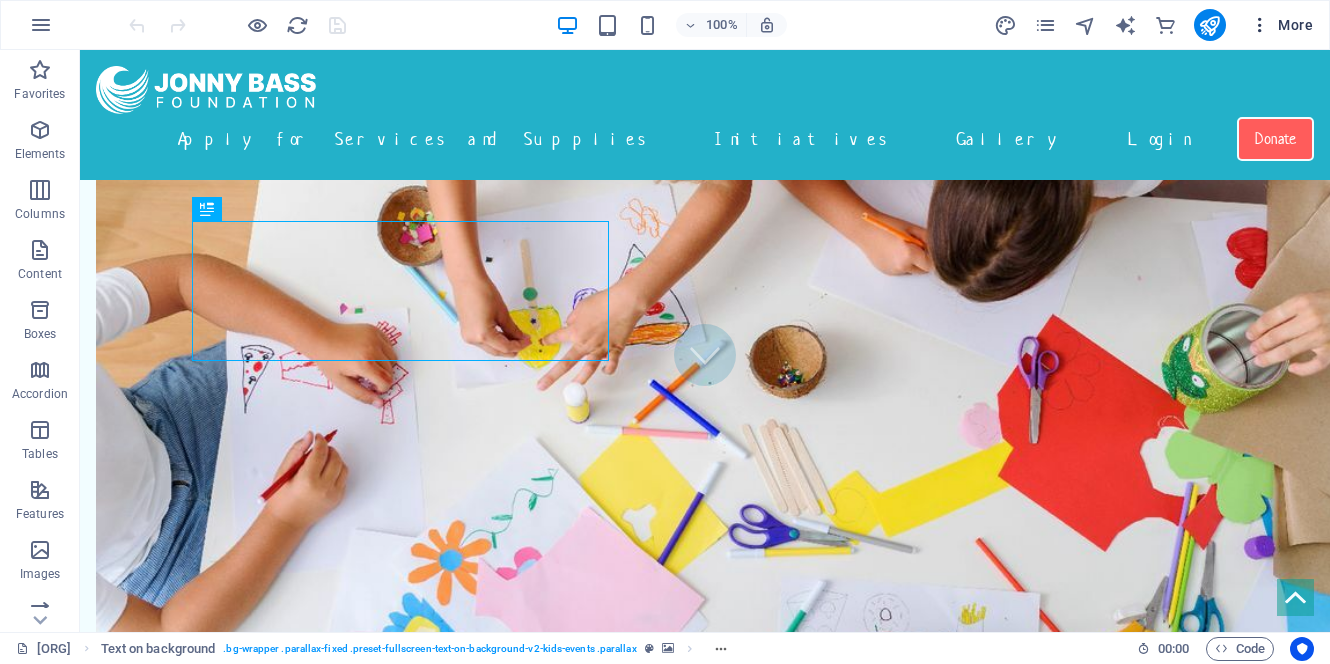 click at bounding box center [1260, 25] 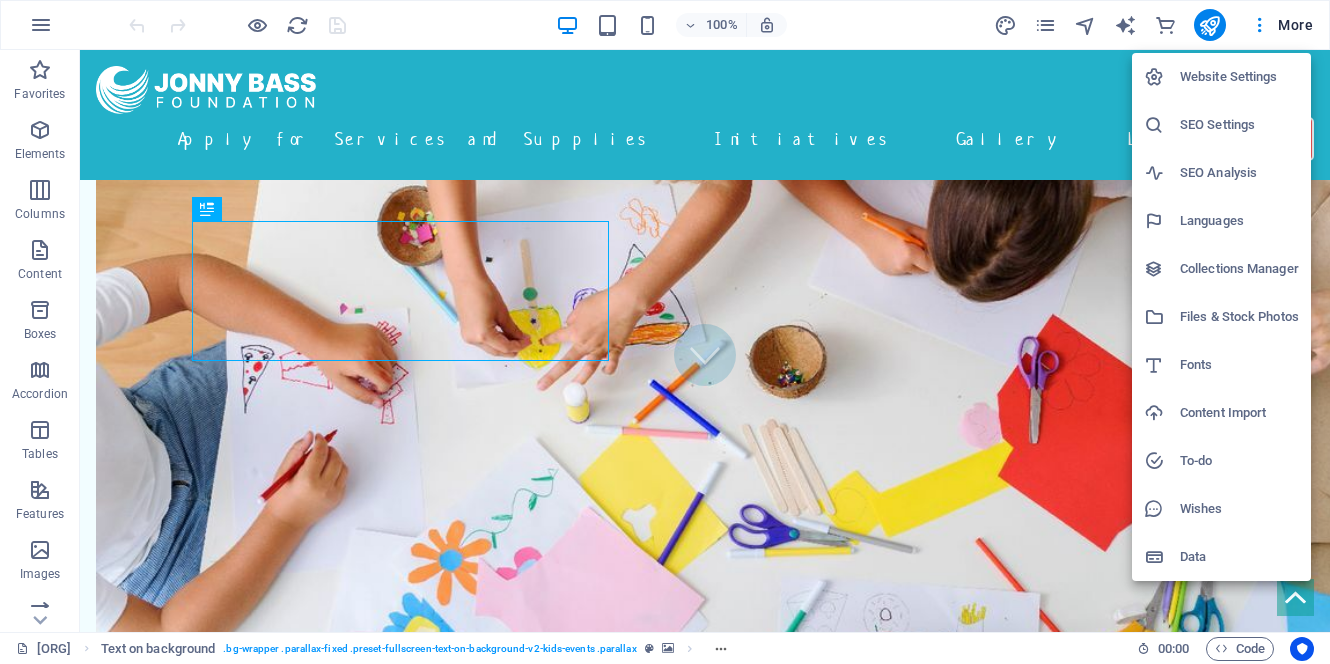 click on "Website Settings" at bounding box center (1239, 77) 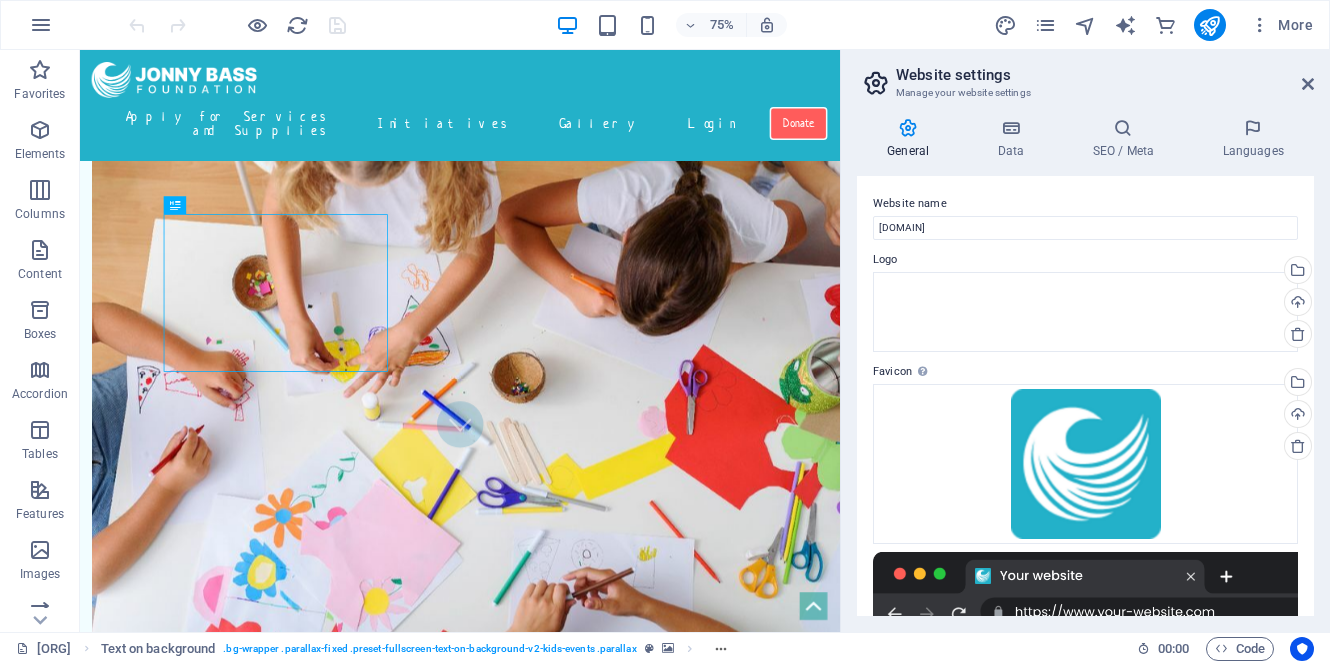 scroll, scrollTop: 0, scrollLeft: 0, axis: both 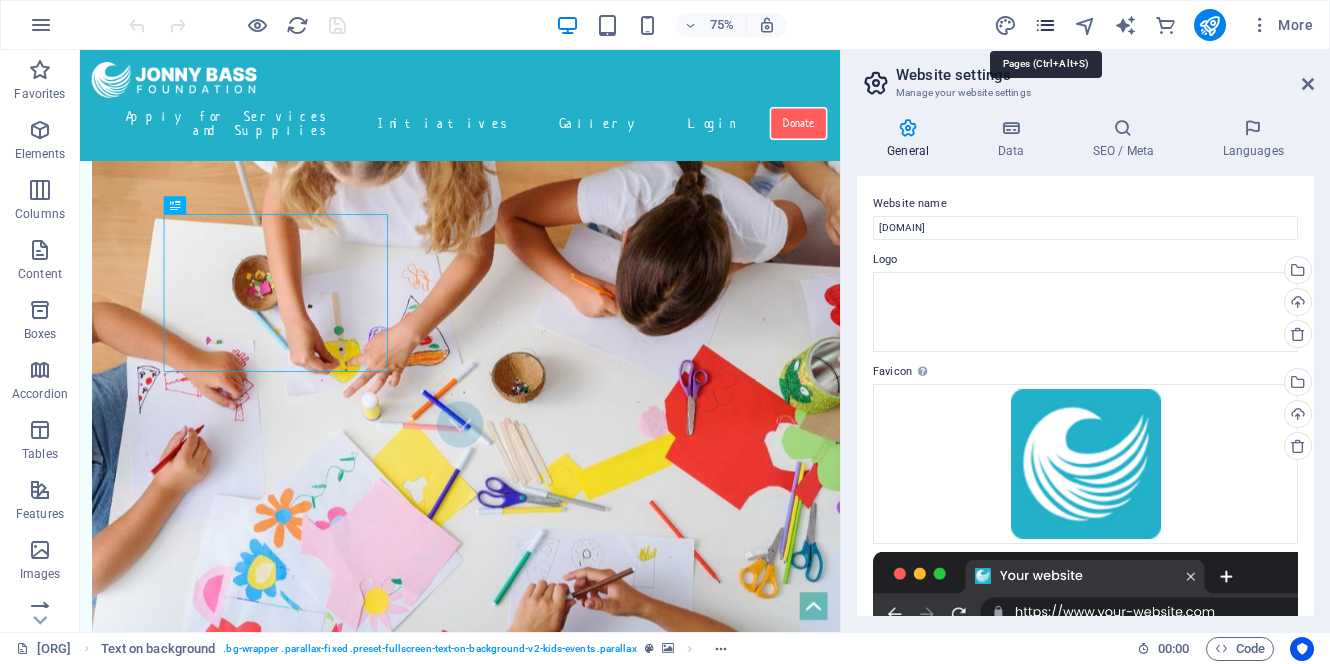 click at bounding box center [1045, 25] 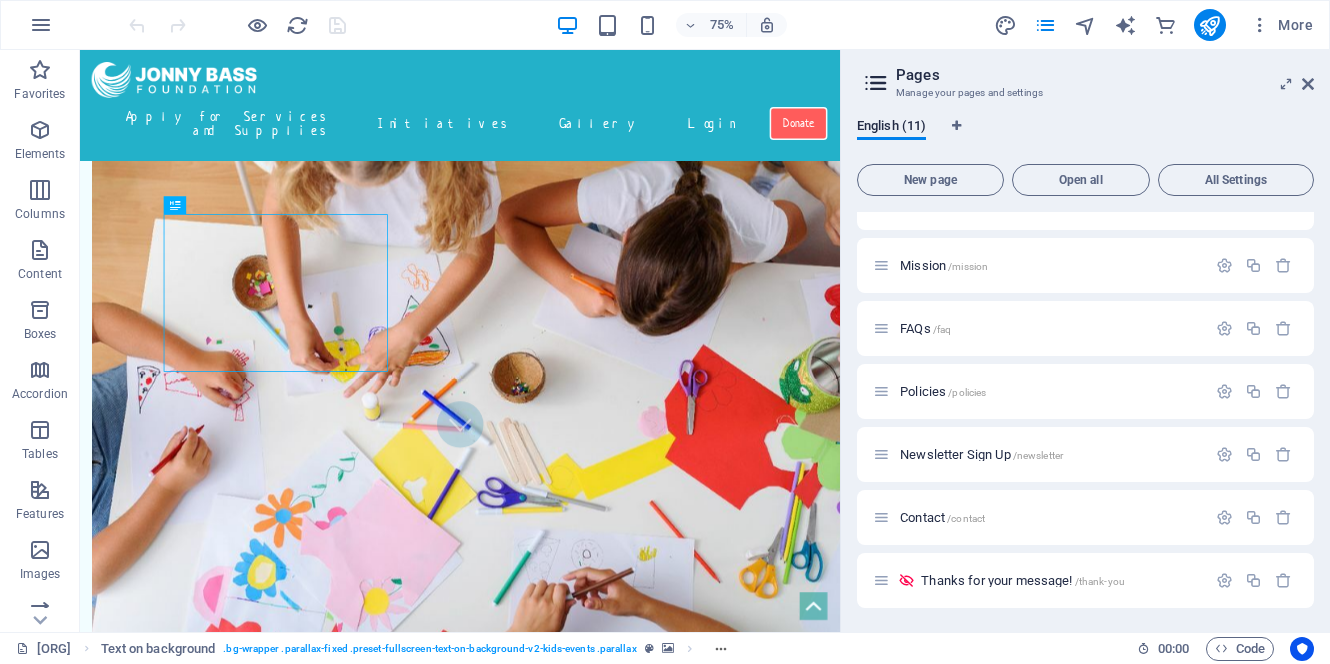scroll, scrollTop: 289, scrollLeft: 0, axis: vertical 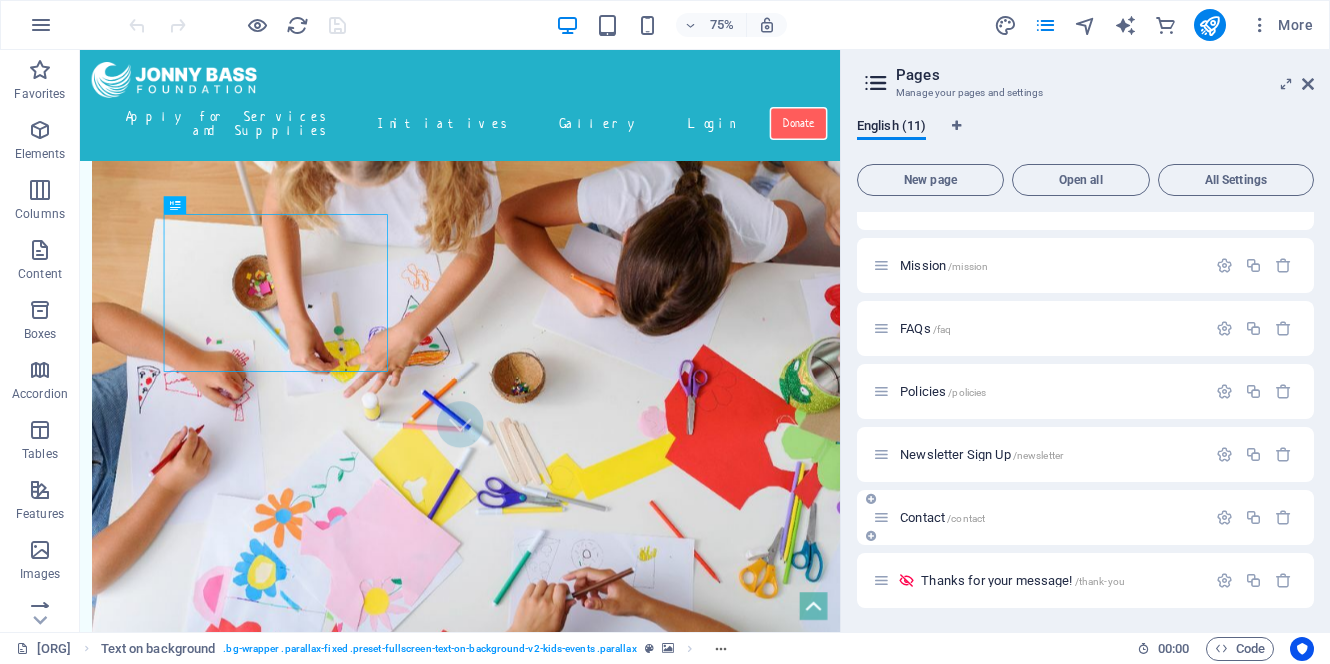 click on "Contact /contact" at bounding box center (942, 517) 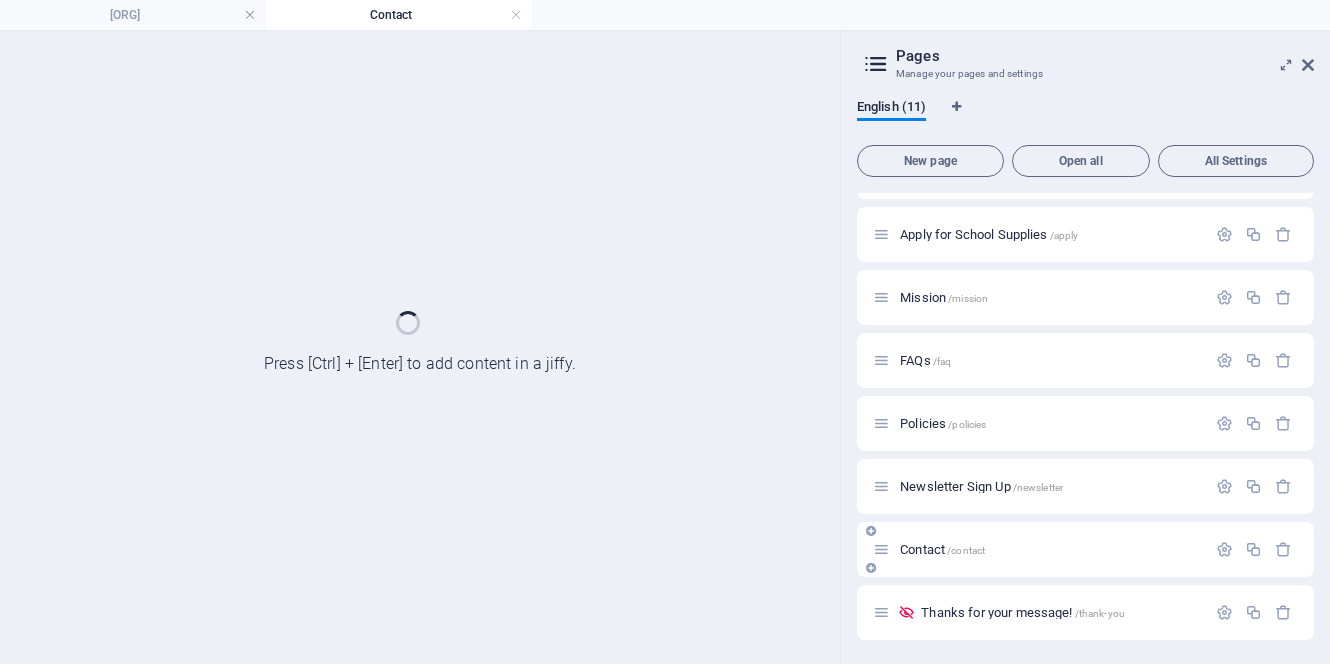 scroll, scrollTop: 238, scrollLeft: 0, axis: vertical 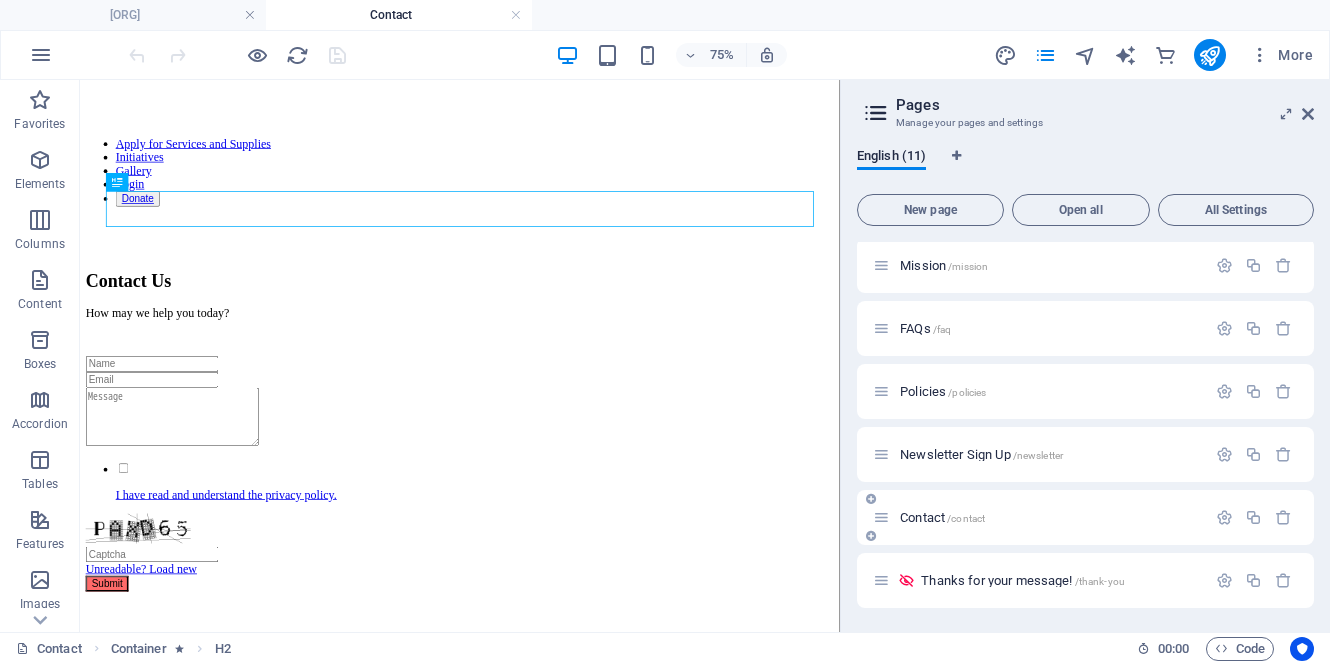 click on "/contact" at bounding box center (966, 518) 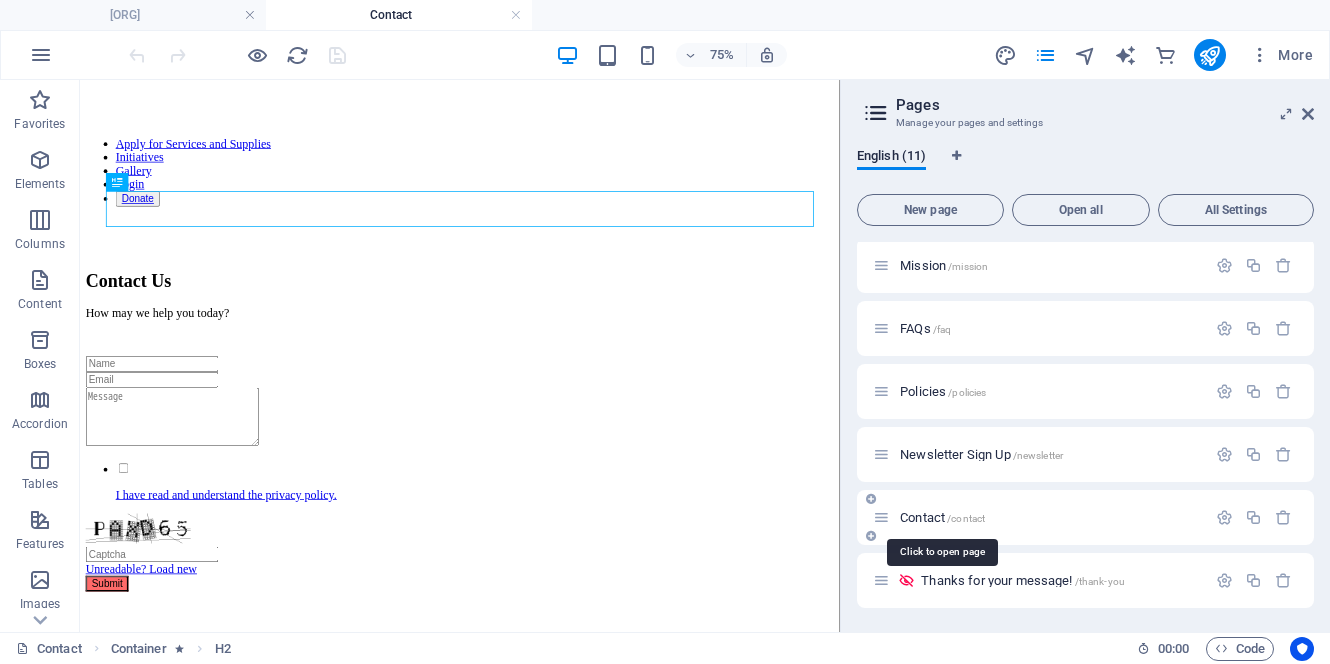 click on "Contact /contact" at bounding box center (942, 517) 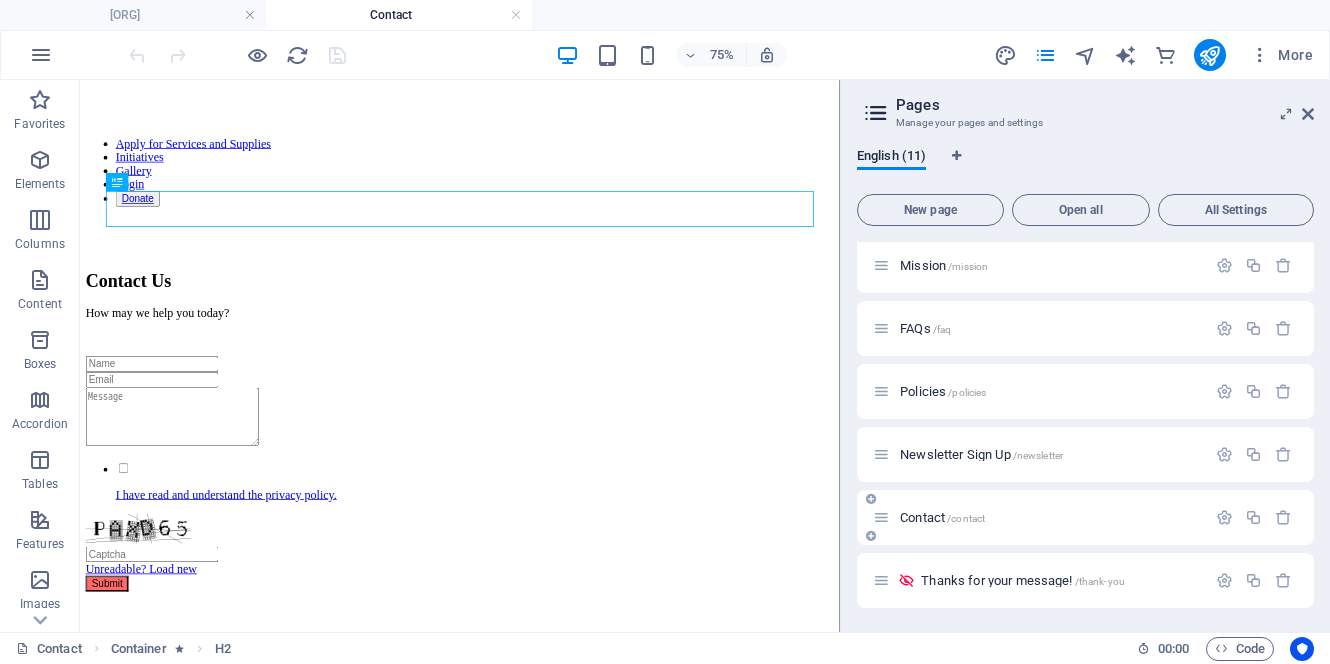 click at bounding box center [881, 517] 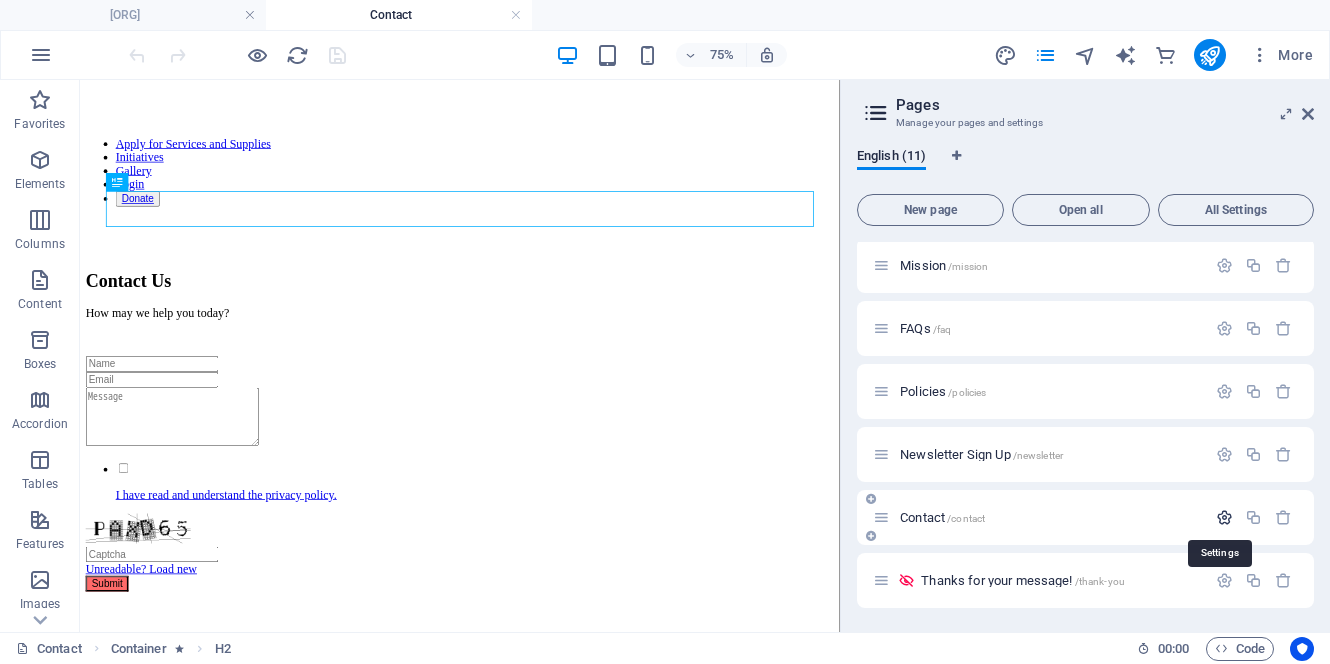 click at bounding box center (1224, 517) 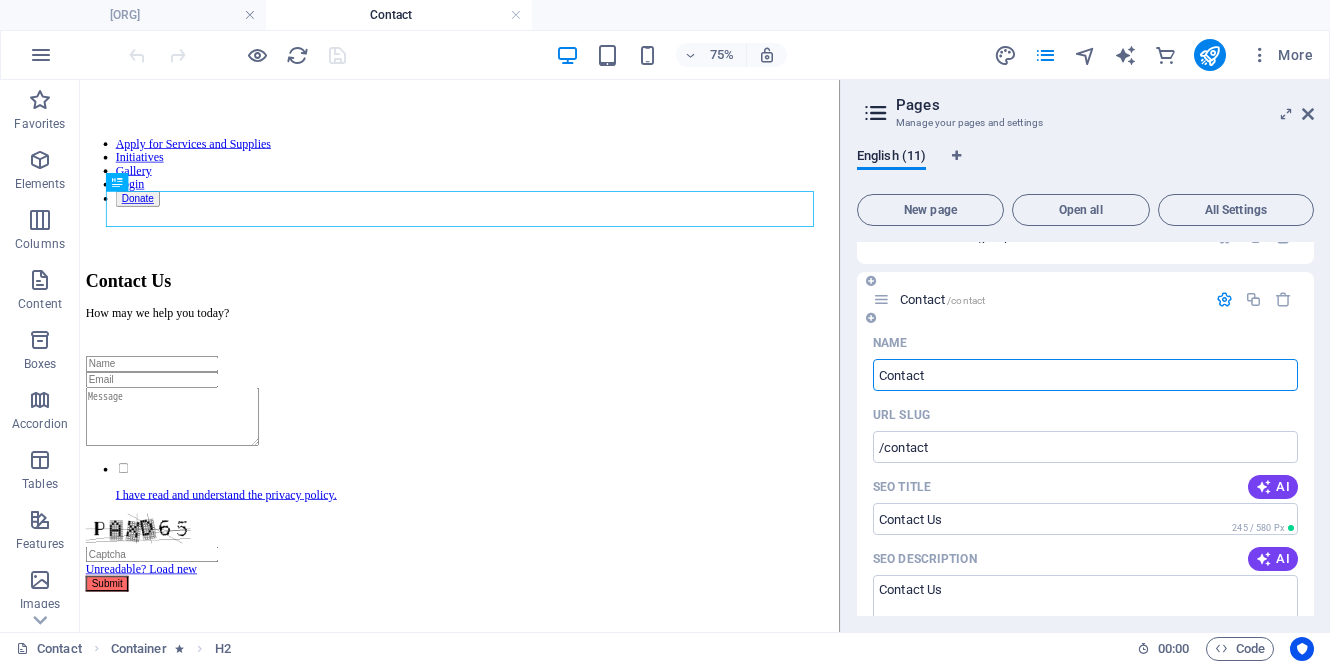 scroll, scrollTop: 529, scrollLeft: 0, axis: vertical 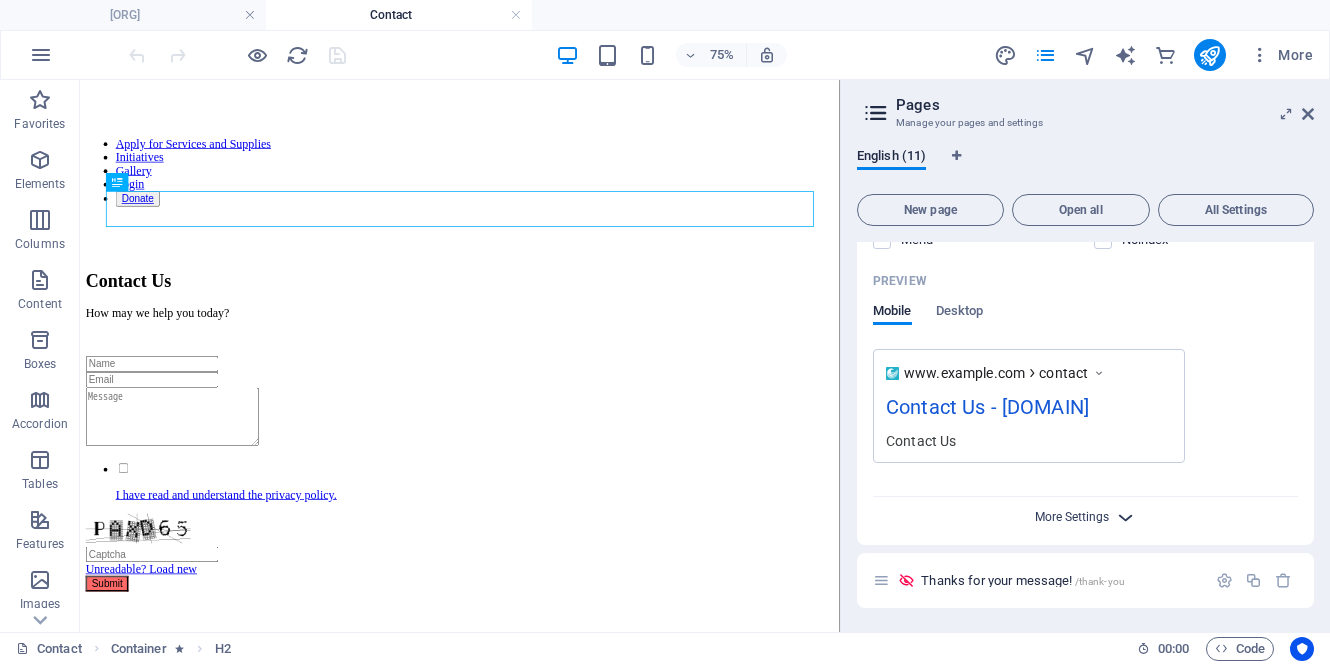 click on "More Settings" at bounding box center [1072, 517] 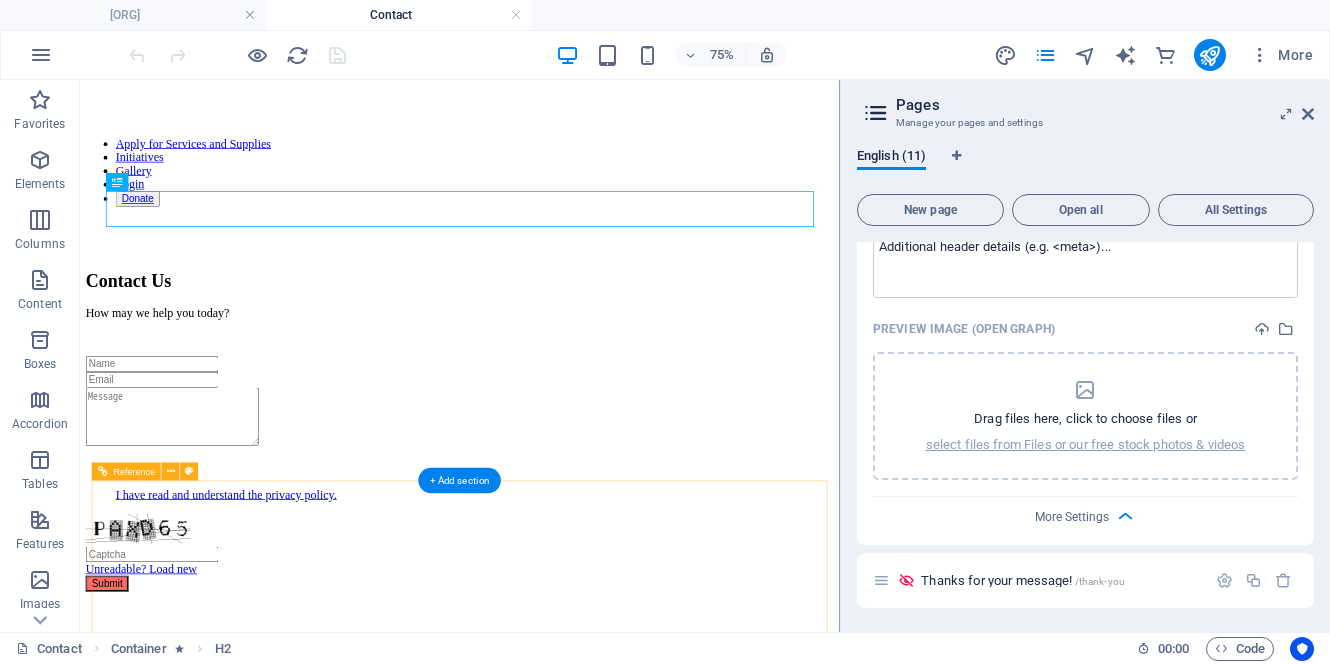 scroll, scrollTop: 1352, scrollLeft: 0, axis: vertical 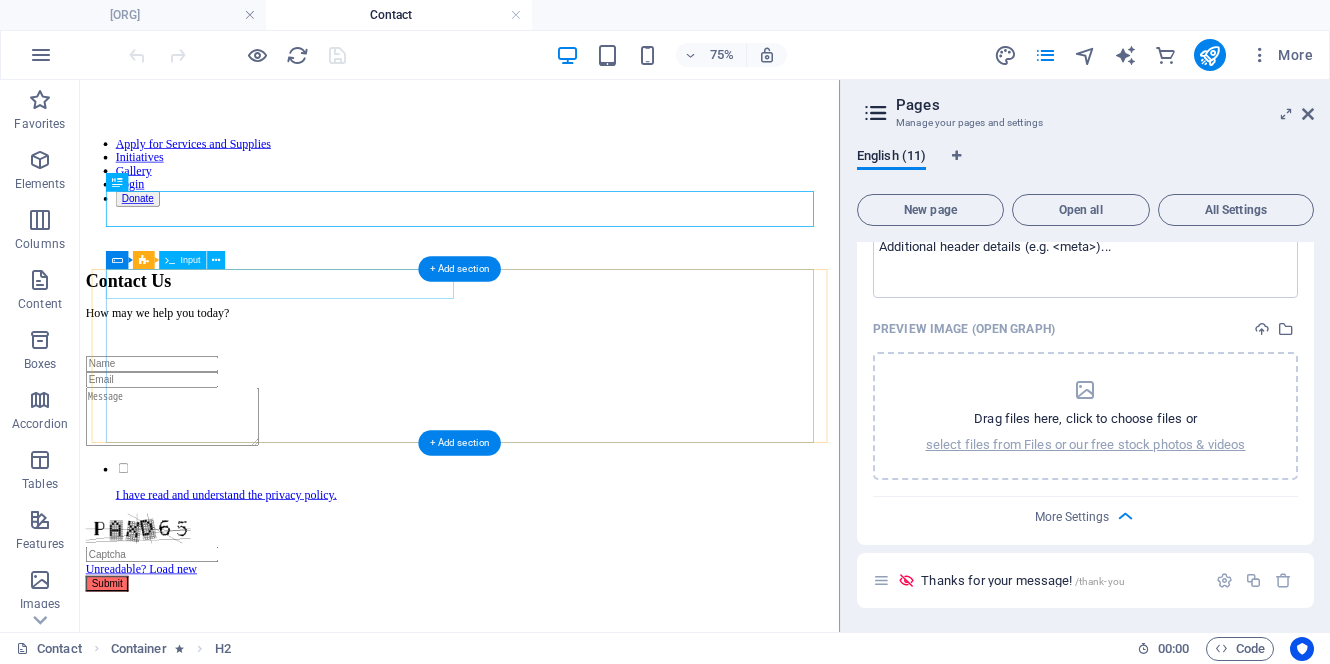 click 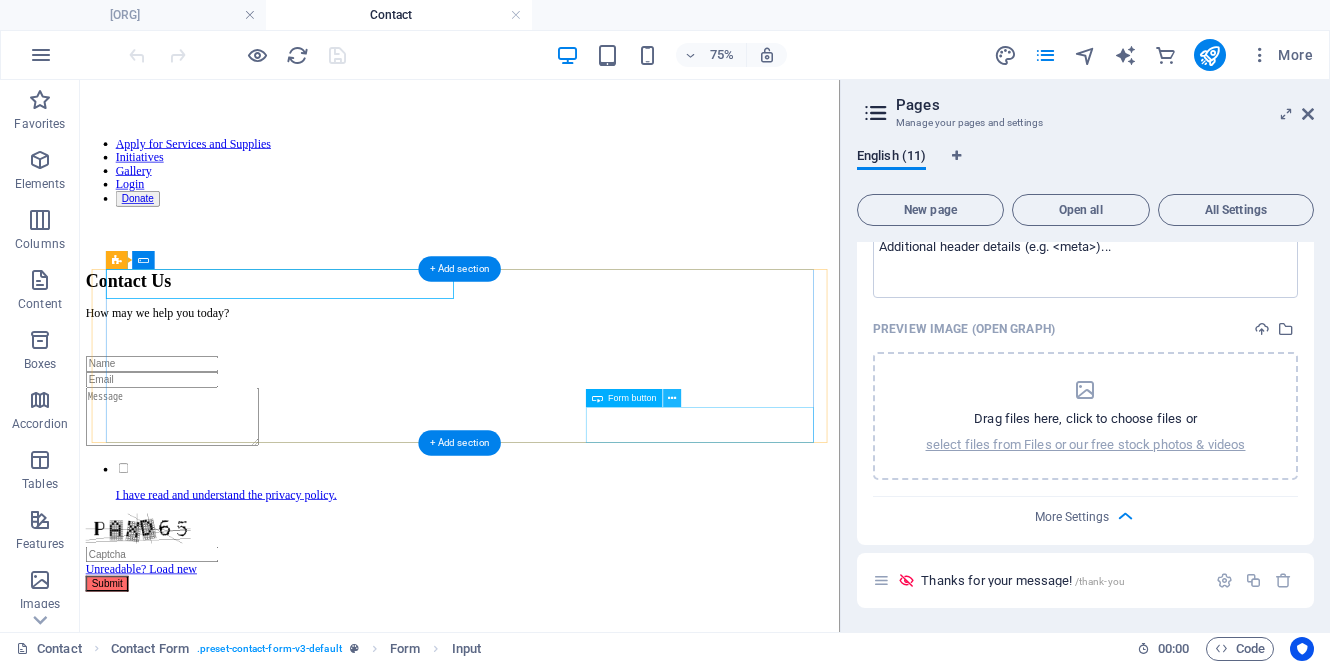 click at bounding box center [673, 398] 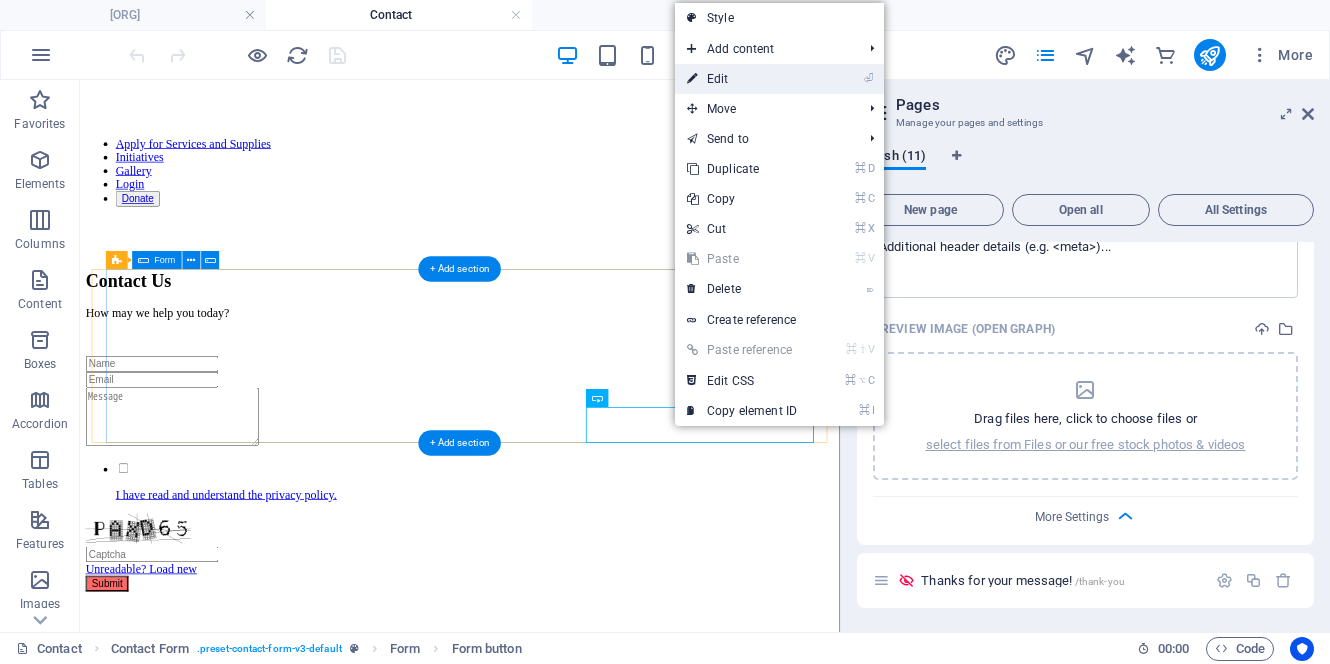 click on "⏎  Edit" at bounding box center (742, 79) 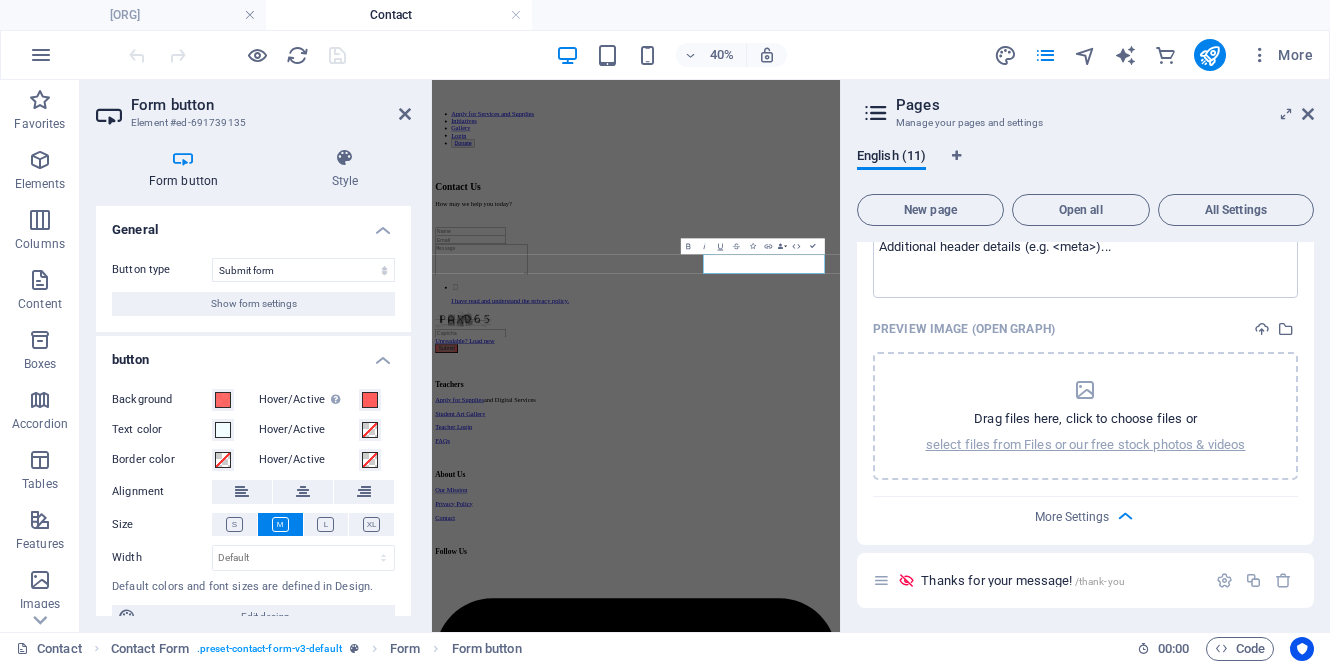 click on "40% More" at bounding box center [723, 55] 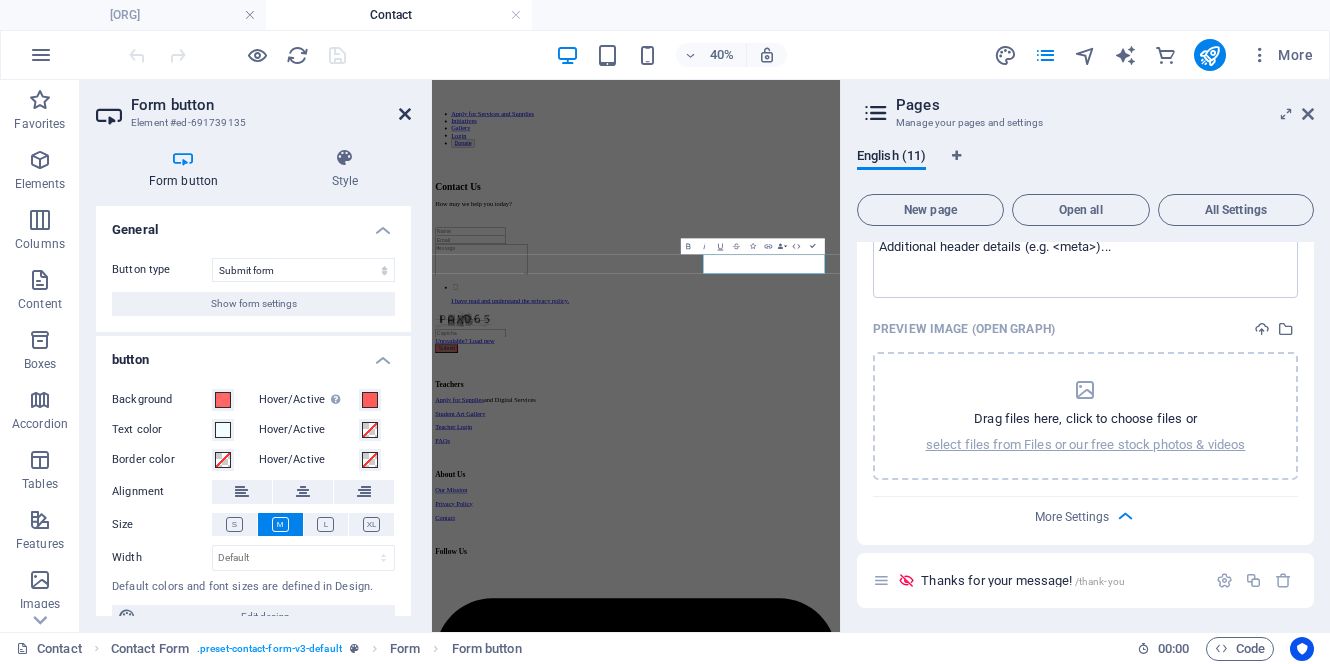 click at bounding box center (405, 114) 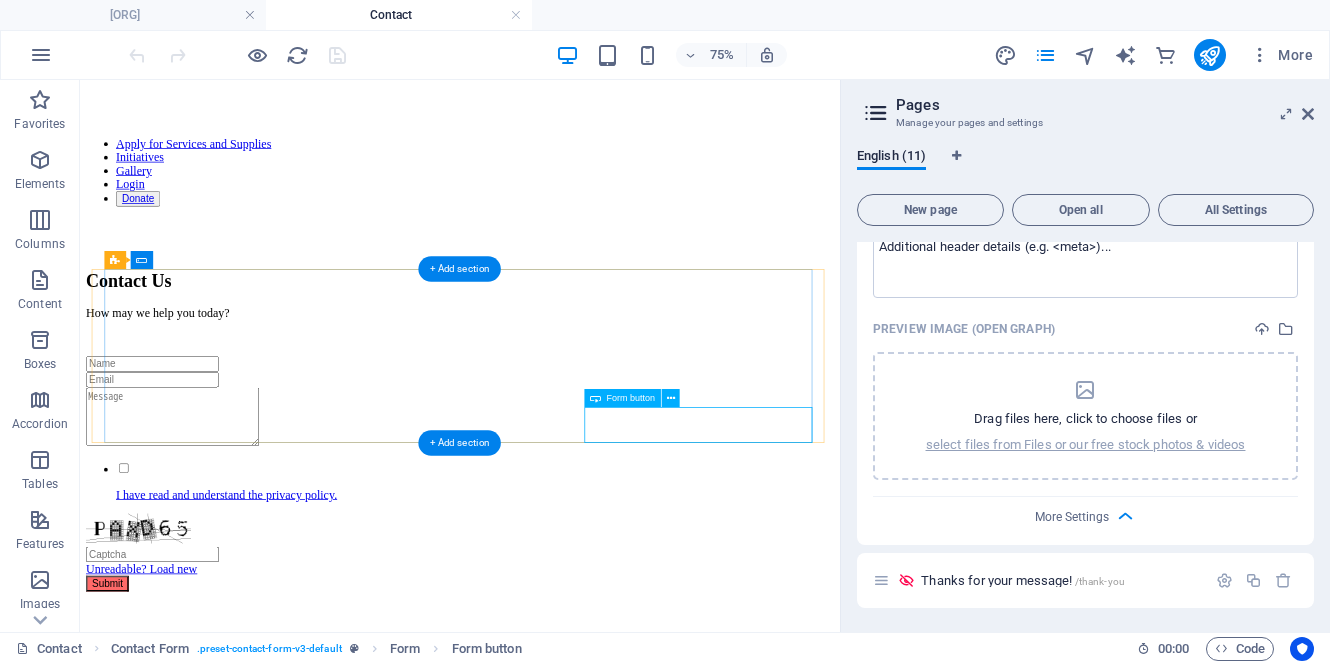 click on "Submit" 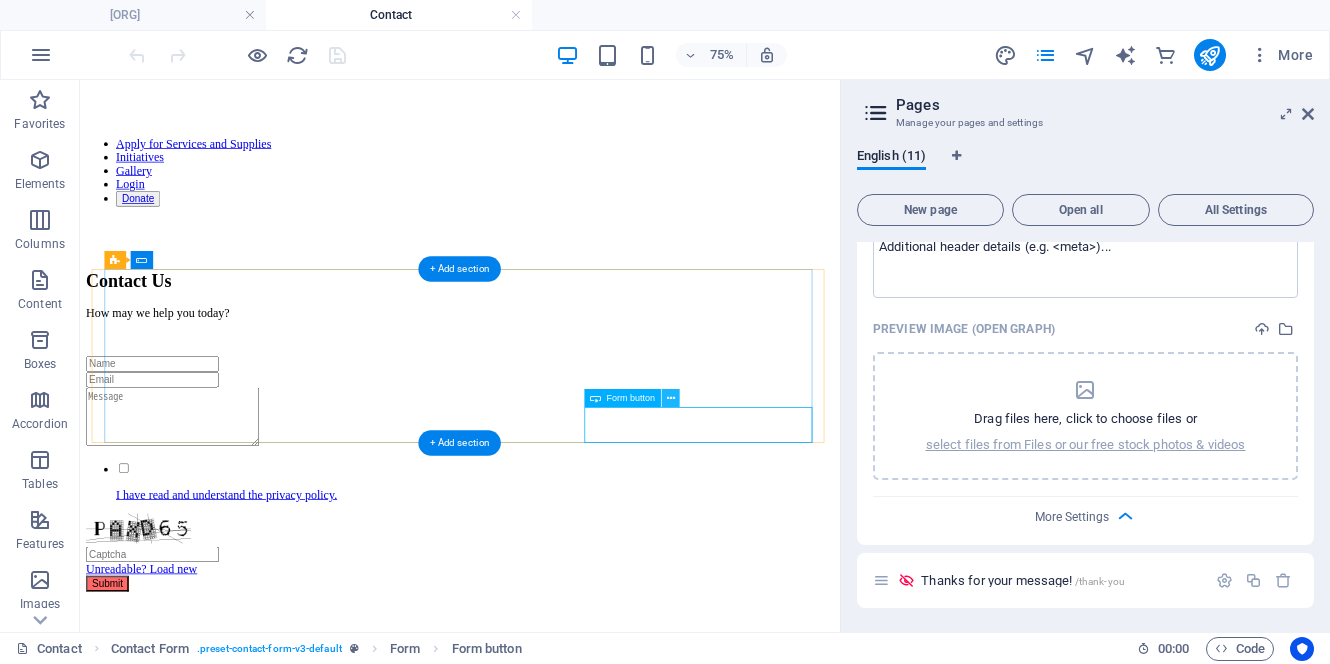click at bounding box center [671, 398] 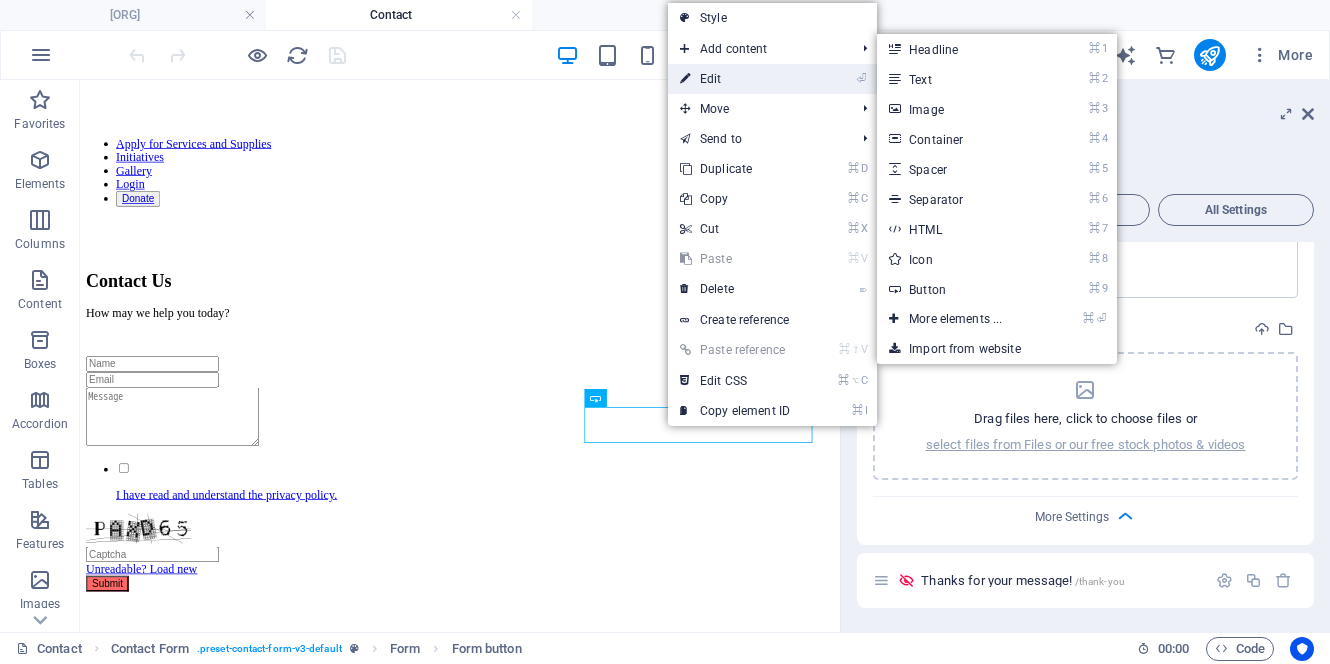 click on "⏎  Edit" at bounding box center [735, 79] 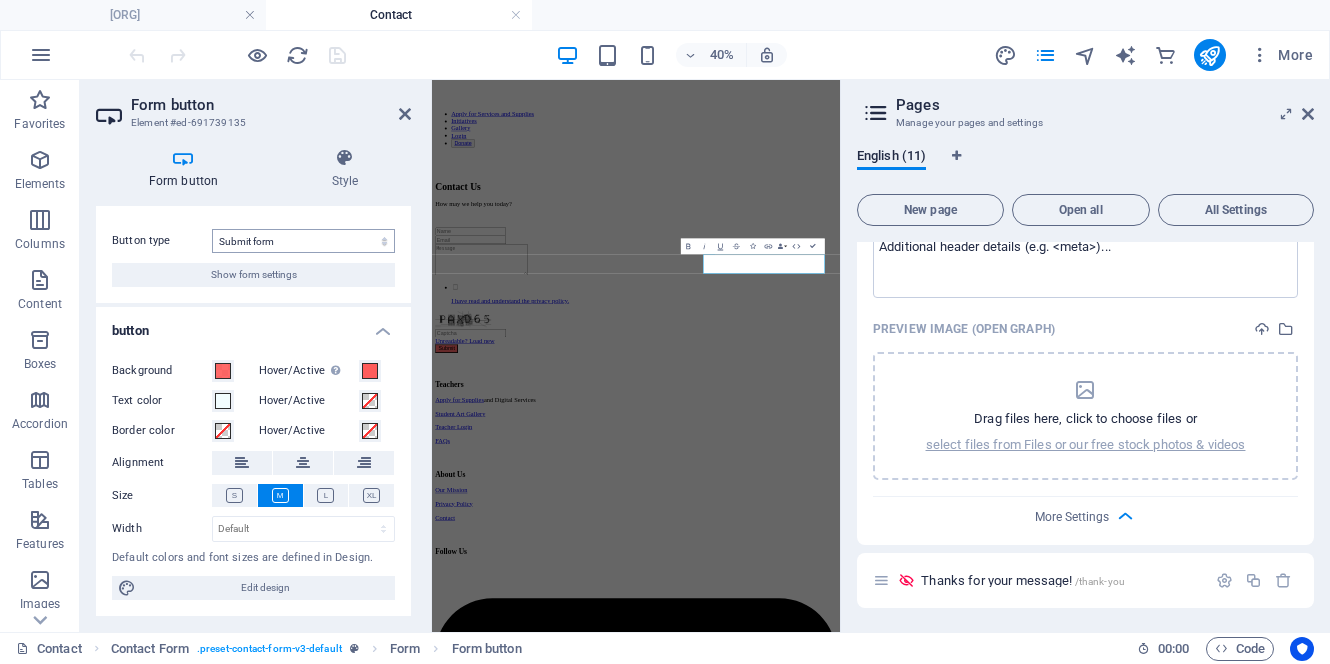 scroll, scrollTop: 28, scrollLeft: 0, axis: vertical 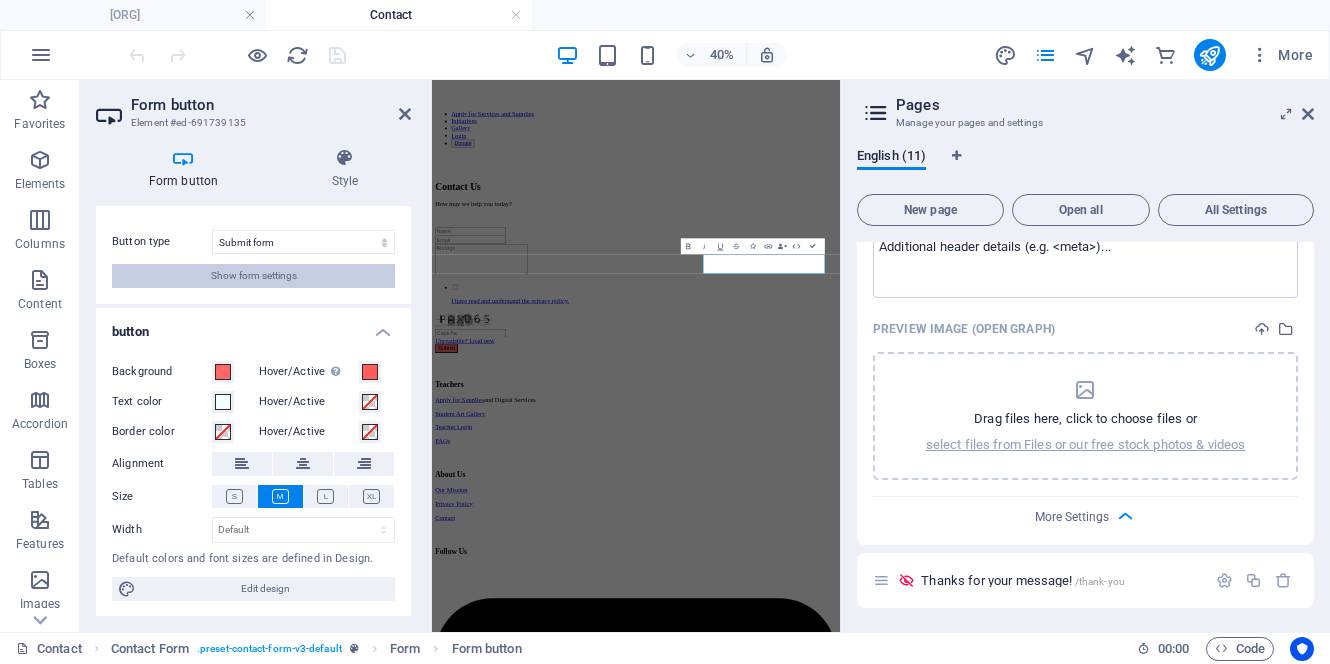 click on "Show form settings" at bounding box center (254, 276) 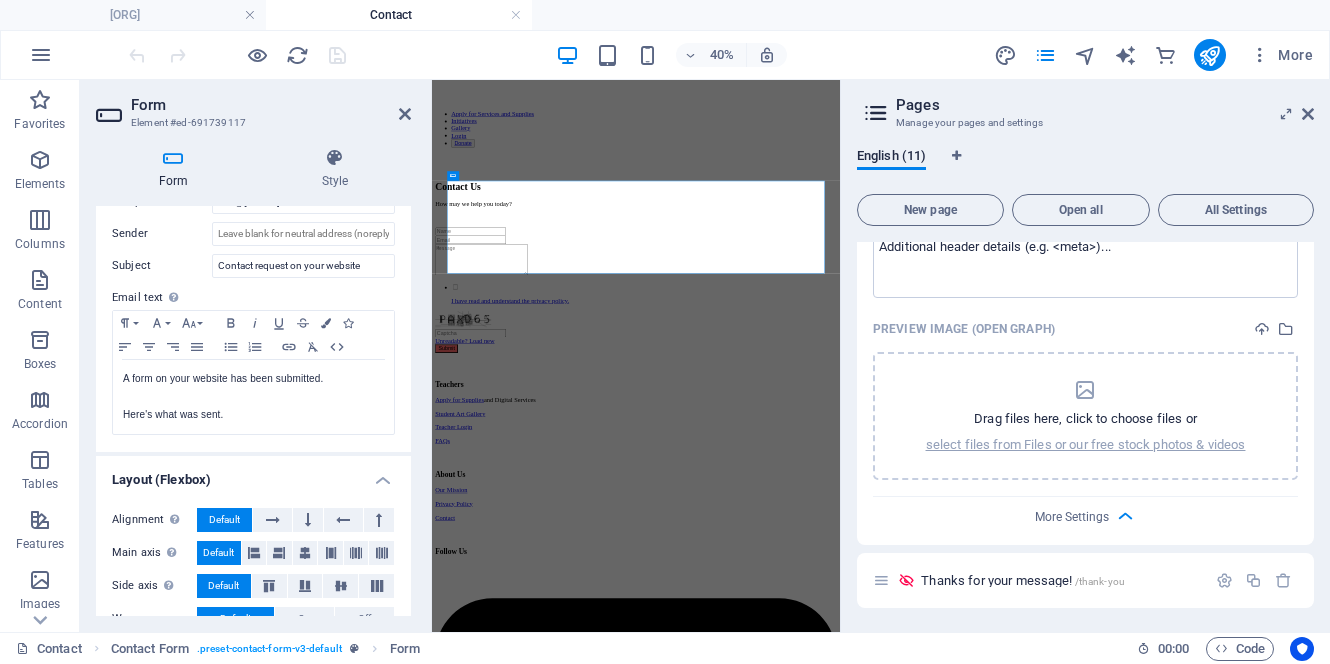 scroll, scrollTop: 643, scrollLeft: 0, axis: vertical 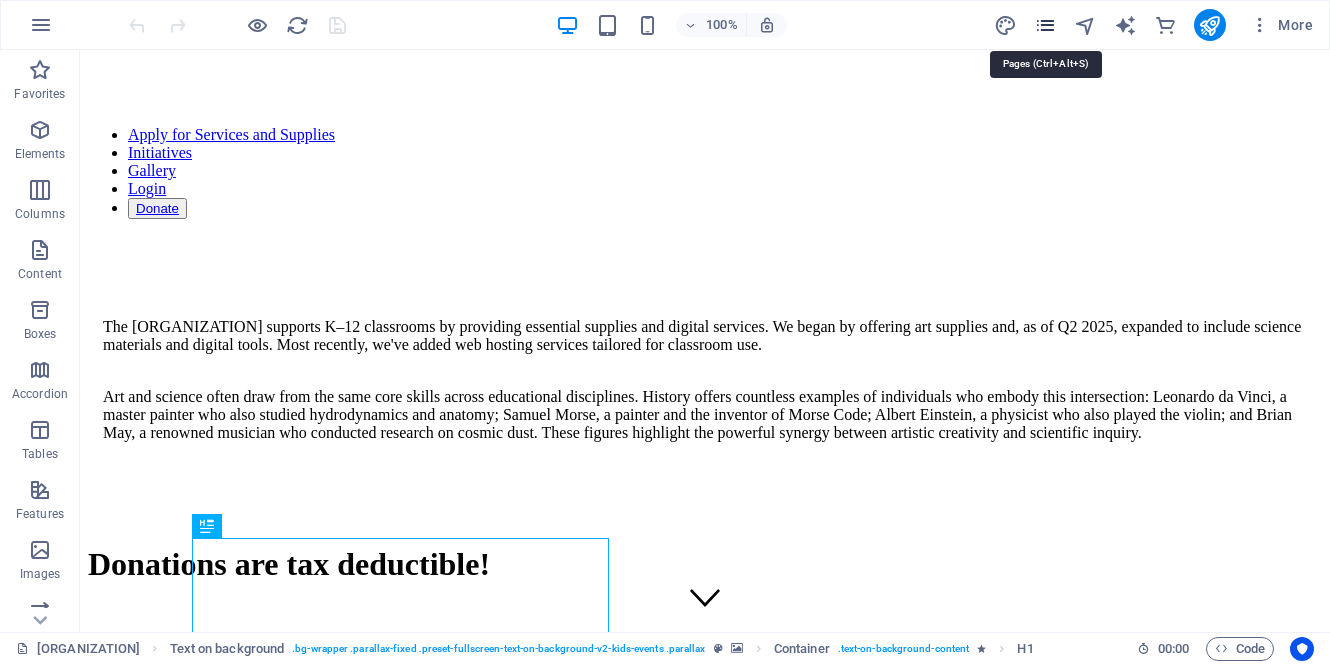 click at bounding box center (1045, 25) 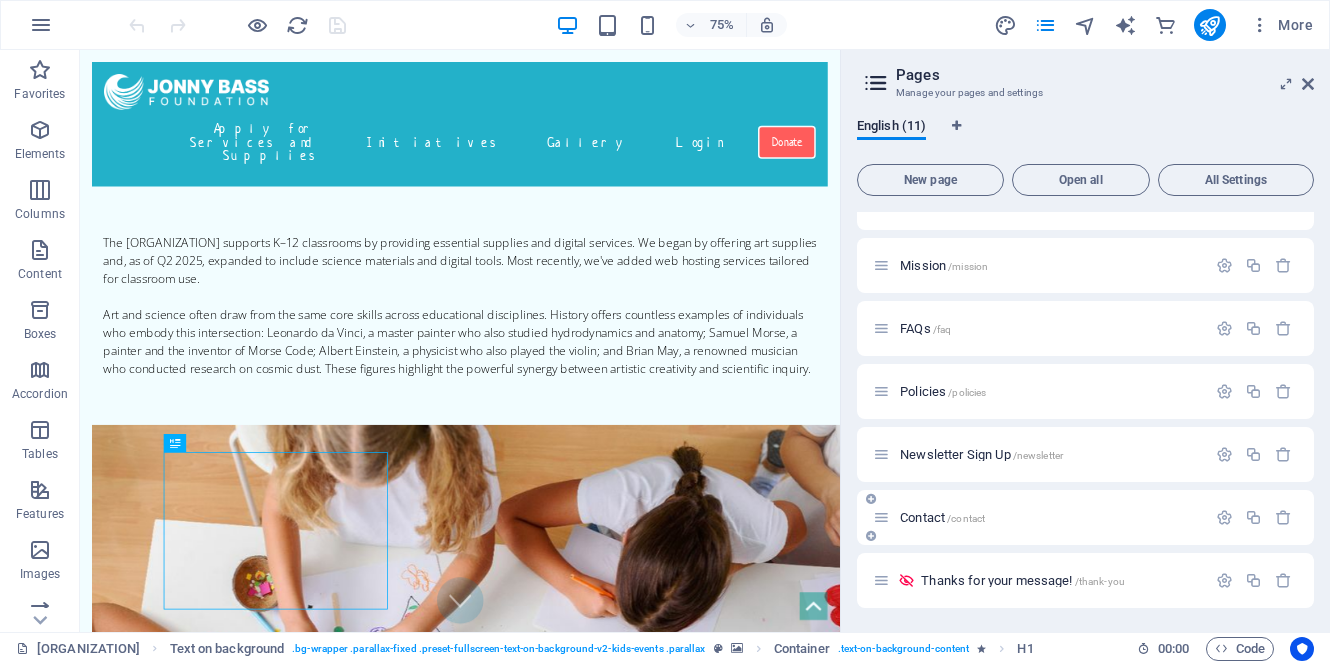 click on "Contact /contact" at bounding box center (942, 517) 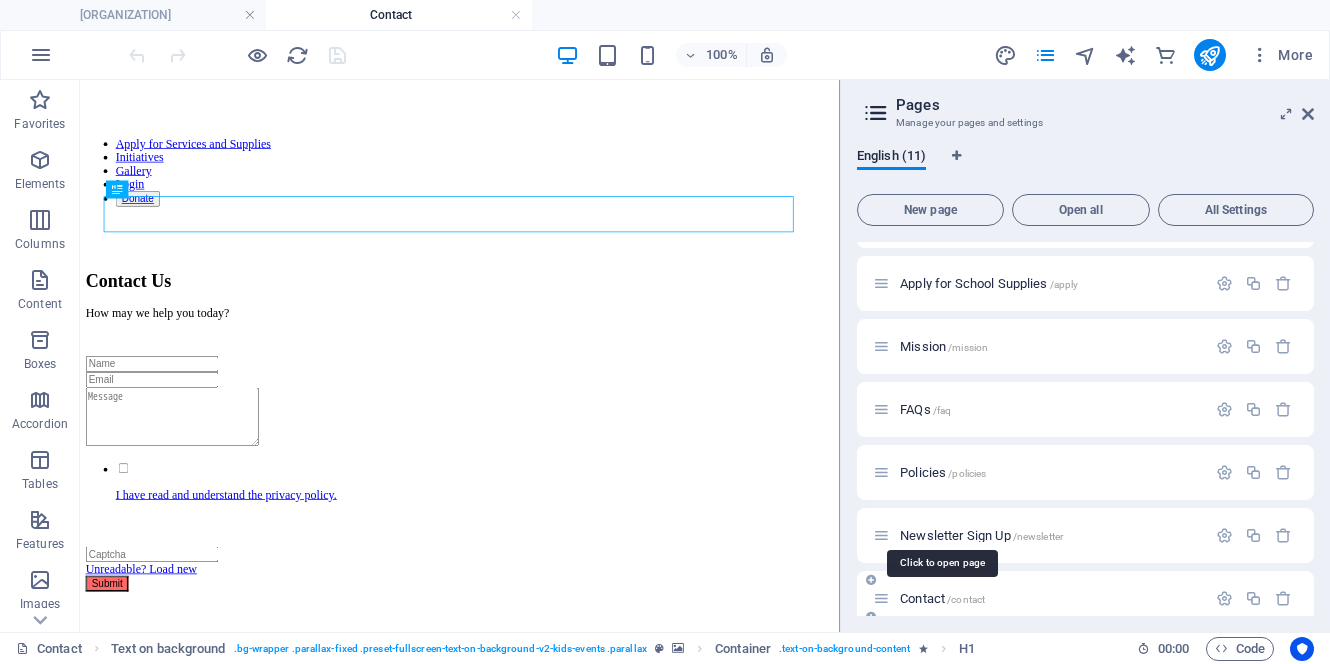 scroll, scrollTop: 0, scrollLeft: 0, axis: both 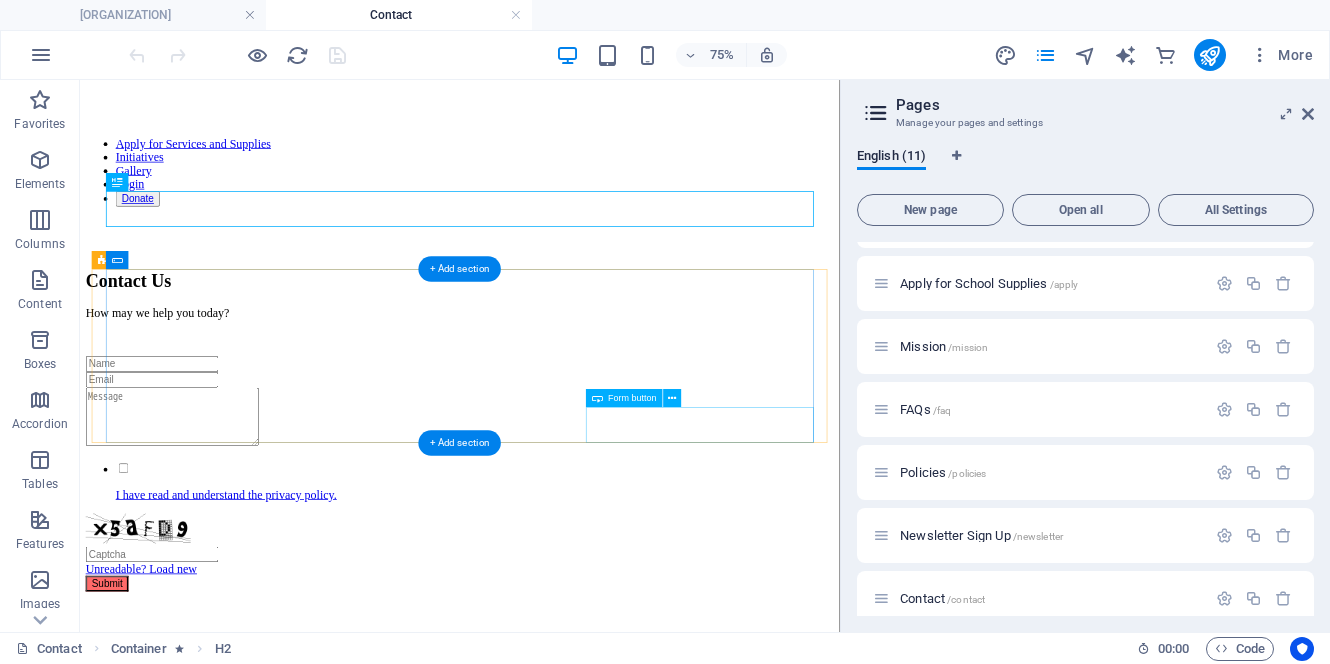 click on "Submit" 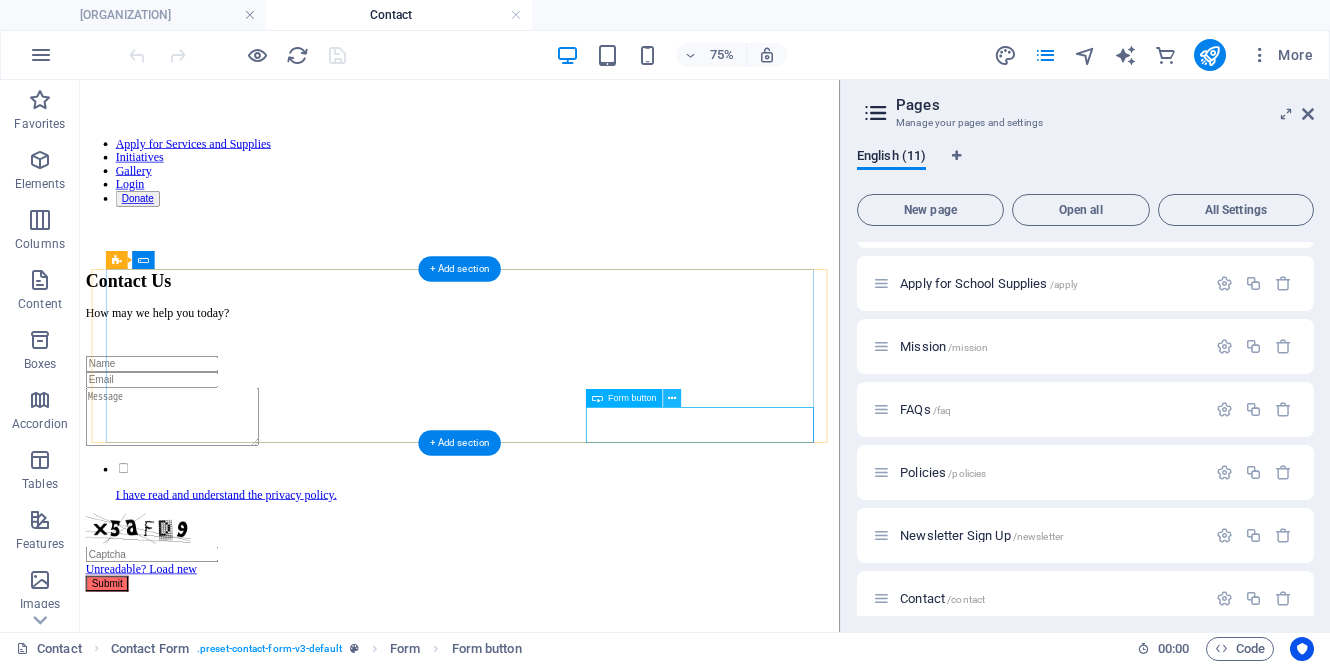 click at bounding box center (673, 398) 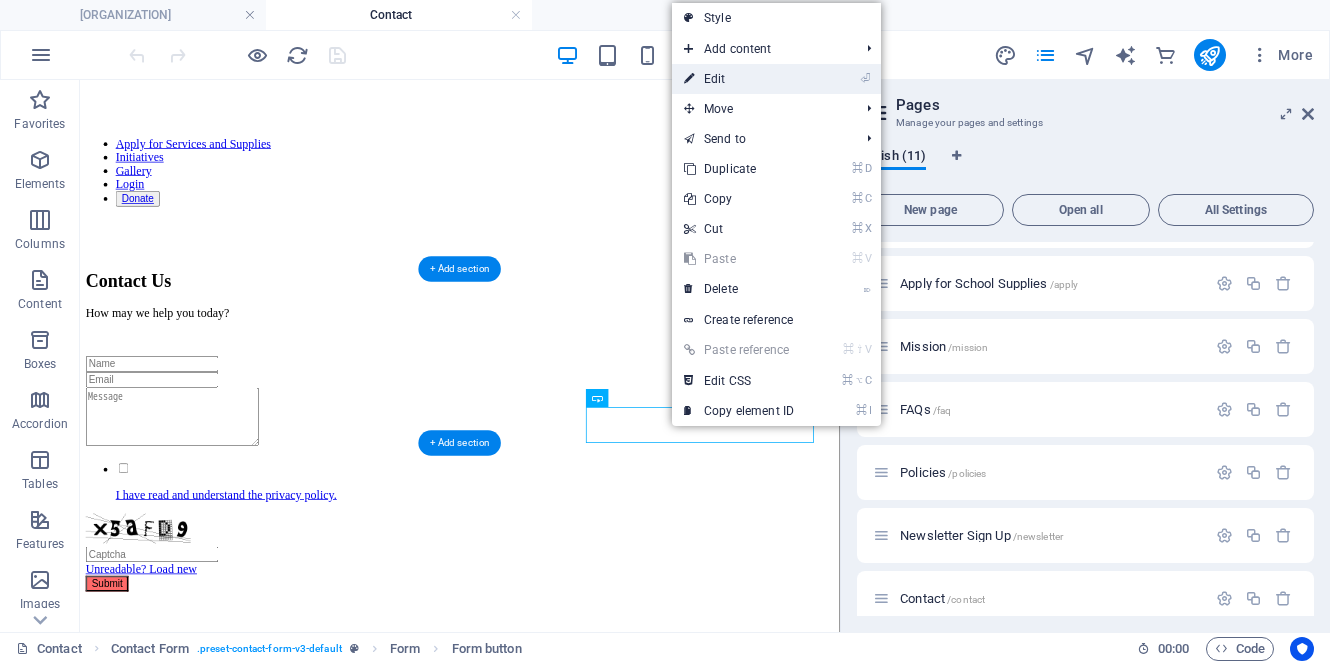 click on "⏎  Edit" at bounding box center [739, 79] 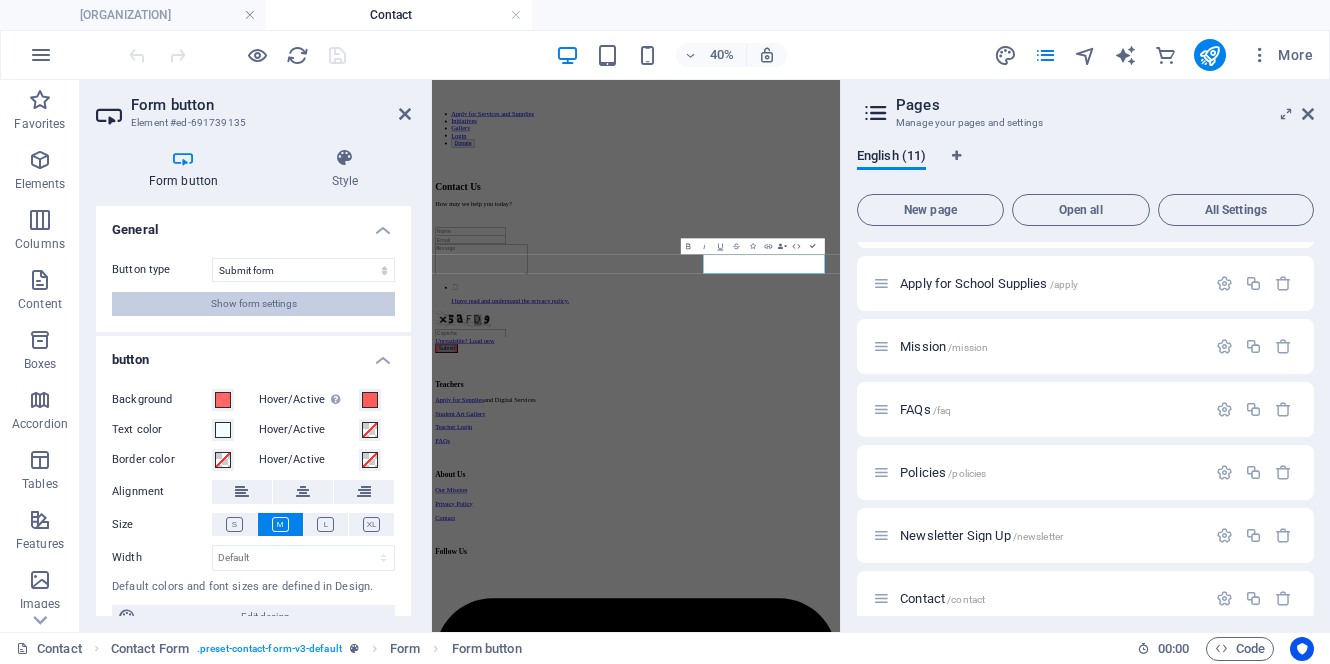 scroll, scrollTop: 0, scrollLeft: 0, axis: both 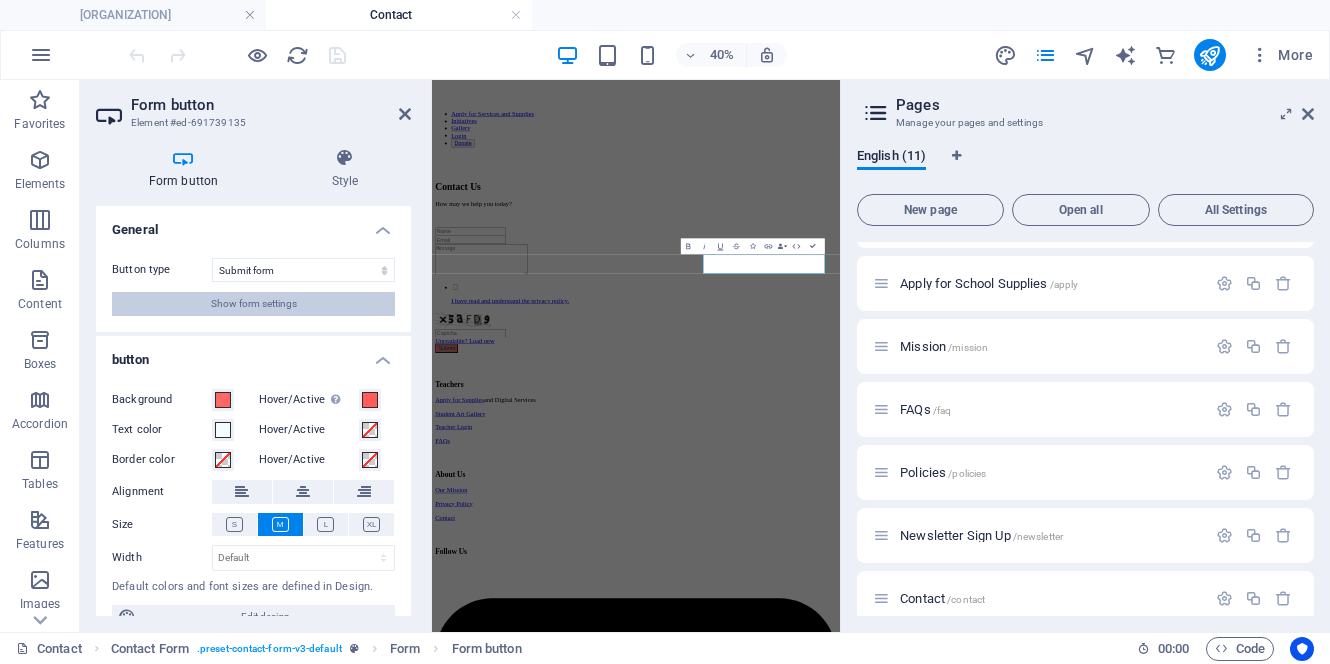 click on "Show form settings" at bounding box center (254, 304) 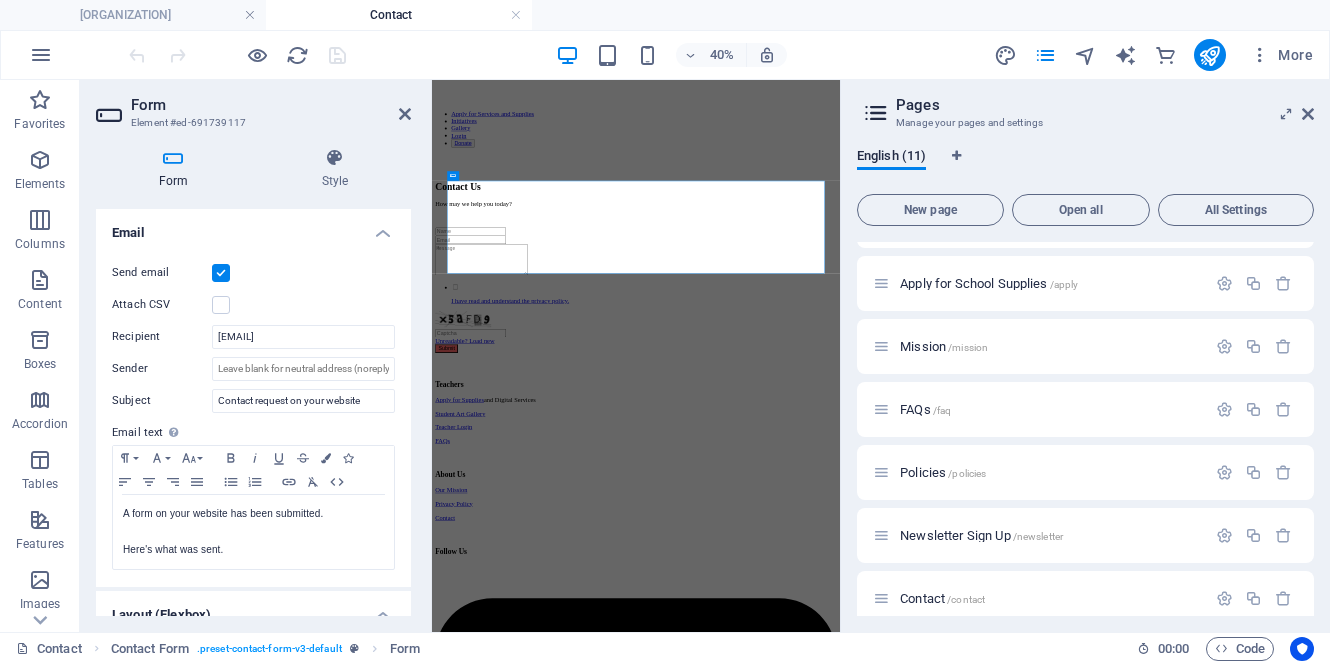 scroll, scrollTop: 512, scrollLeft: 0, axis: vertical 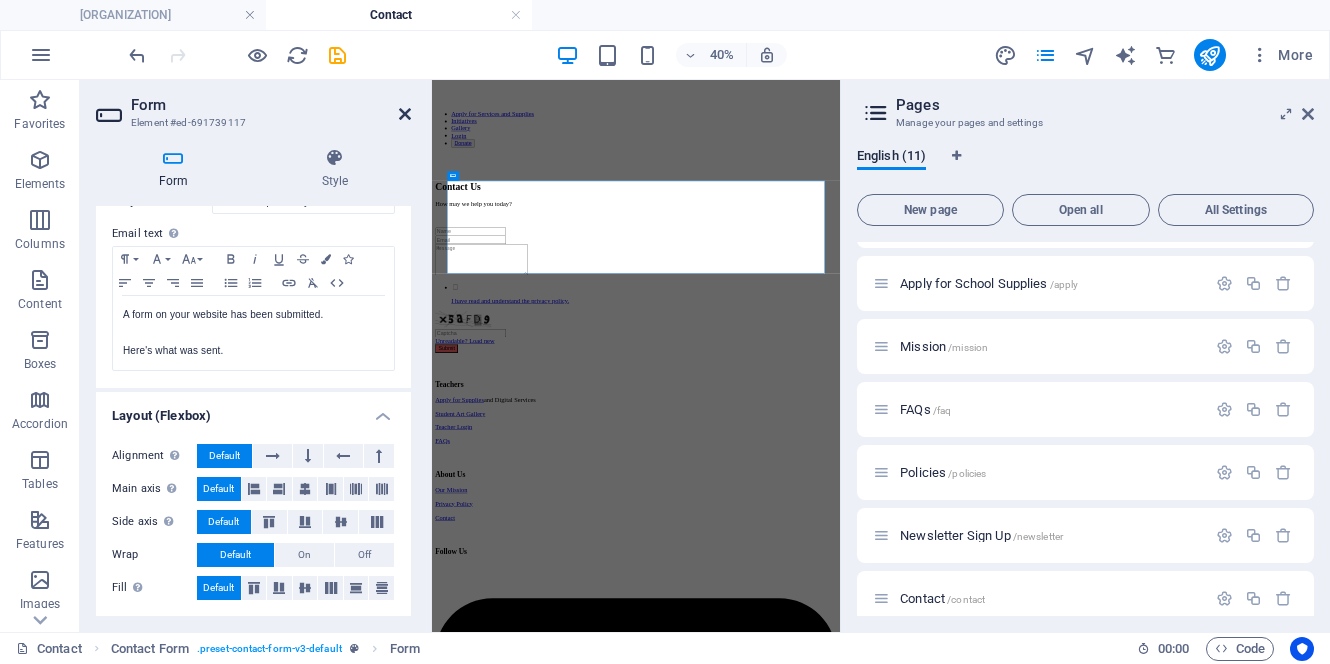 type on "[EMAIL]" 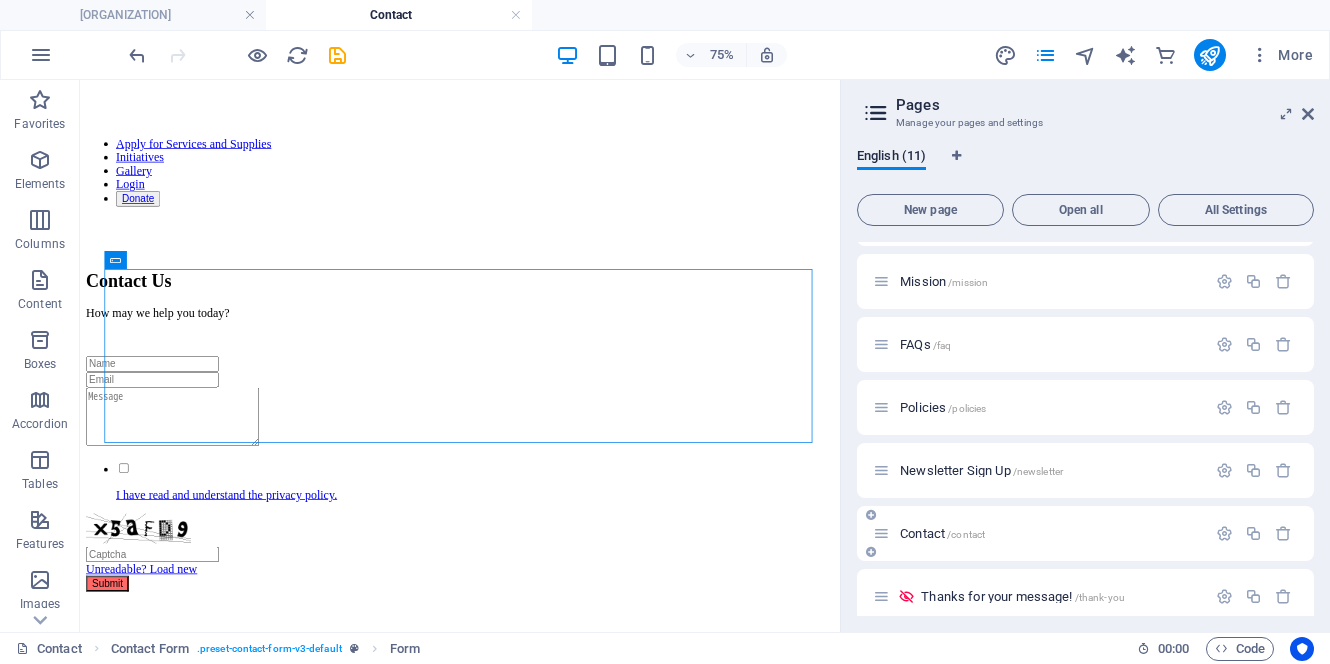 scroll, scrollTop: 310, scrollLeft: 0, axis: vertical 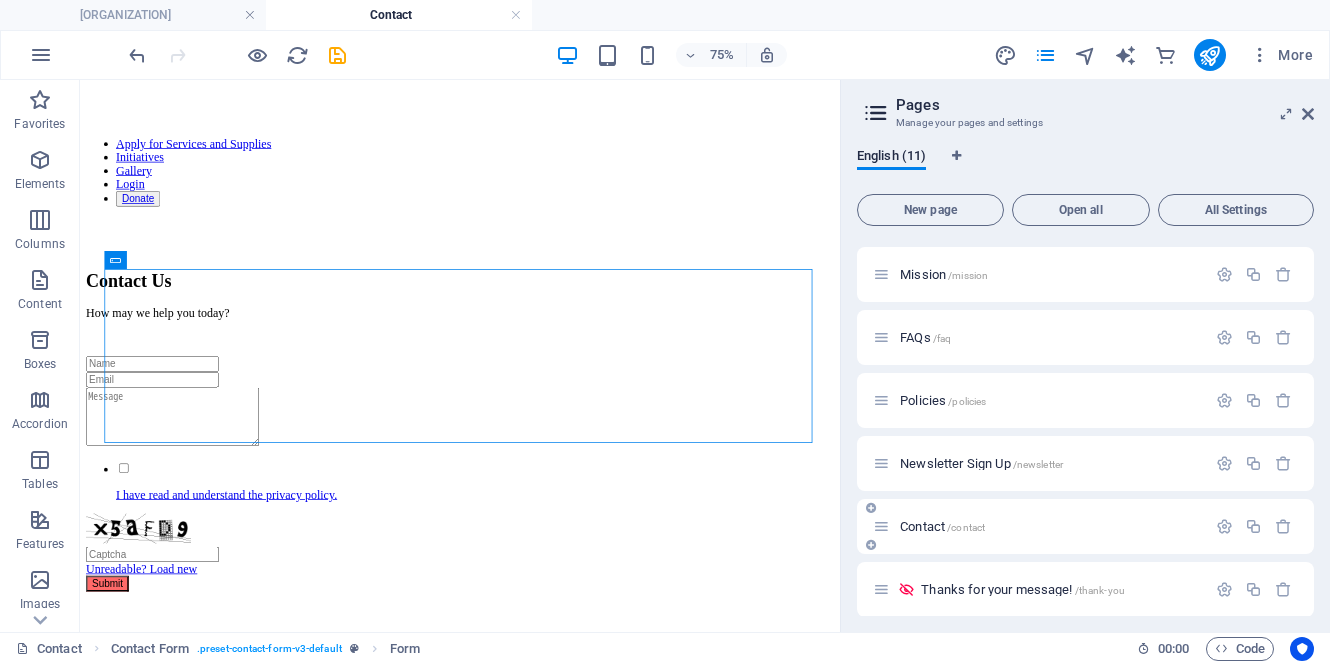 click on "Contact /contact" at bounding box center [942, 526] 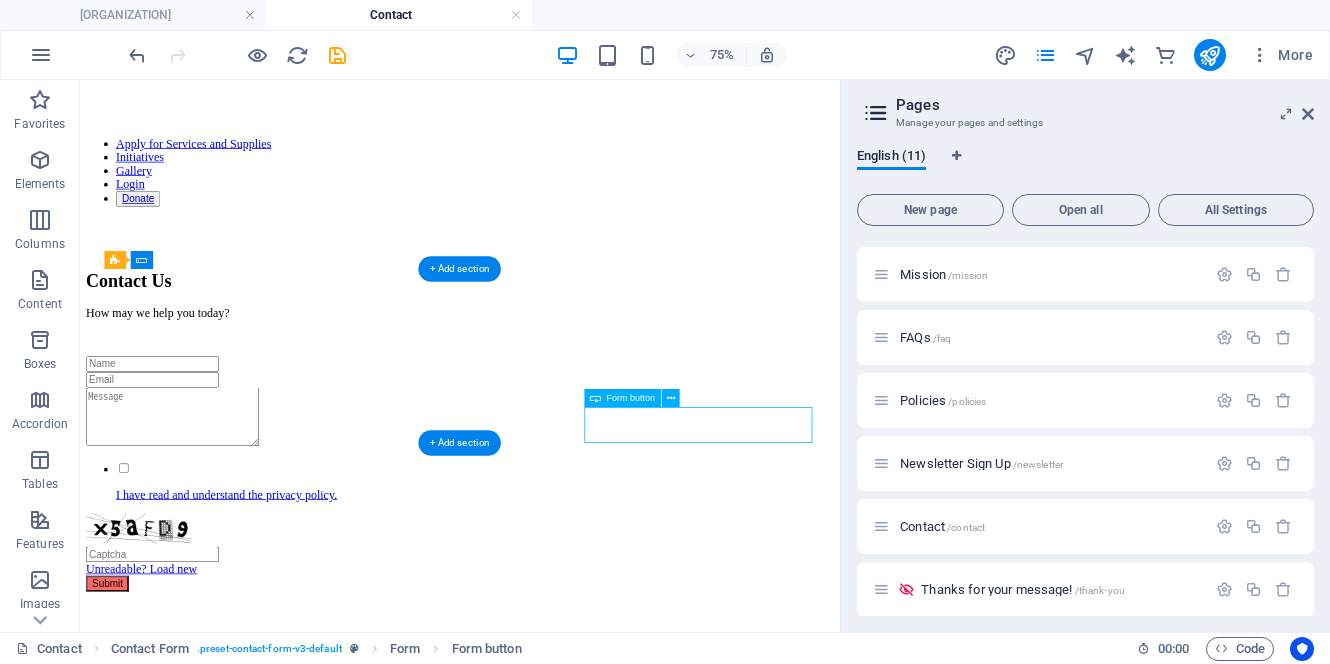 click on "Submit" 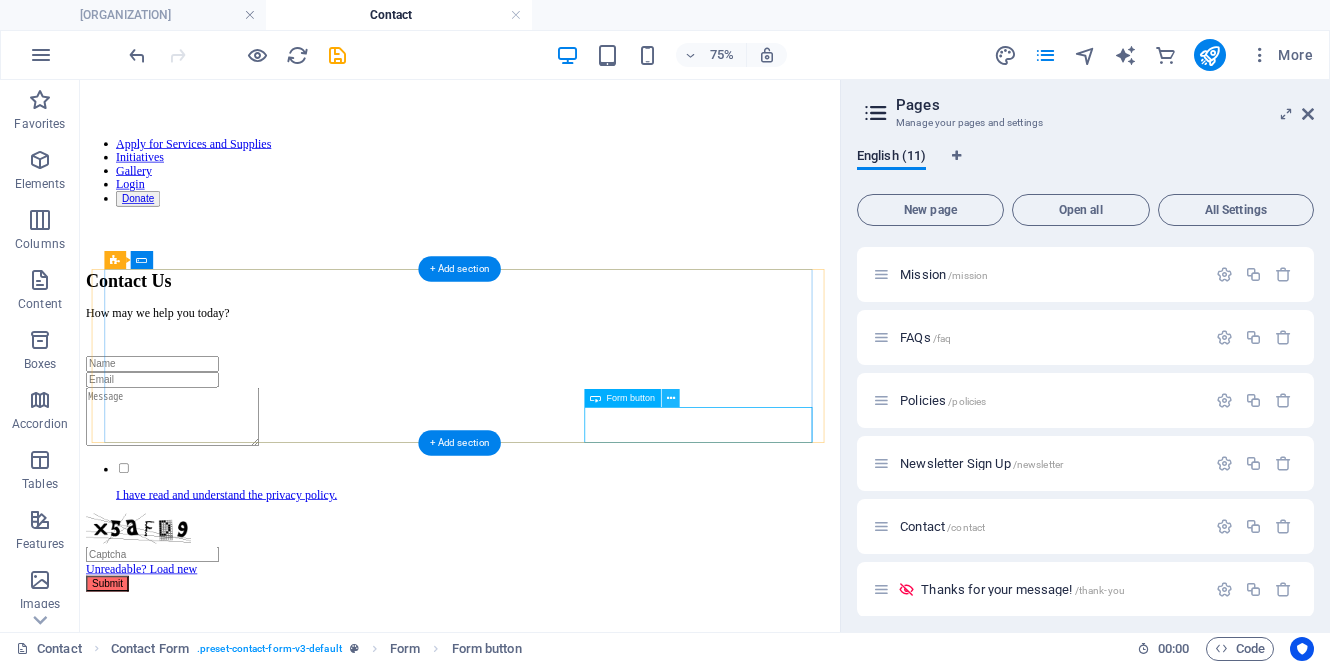 click at bounding box center (671, 398) 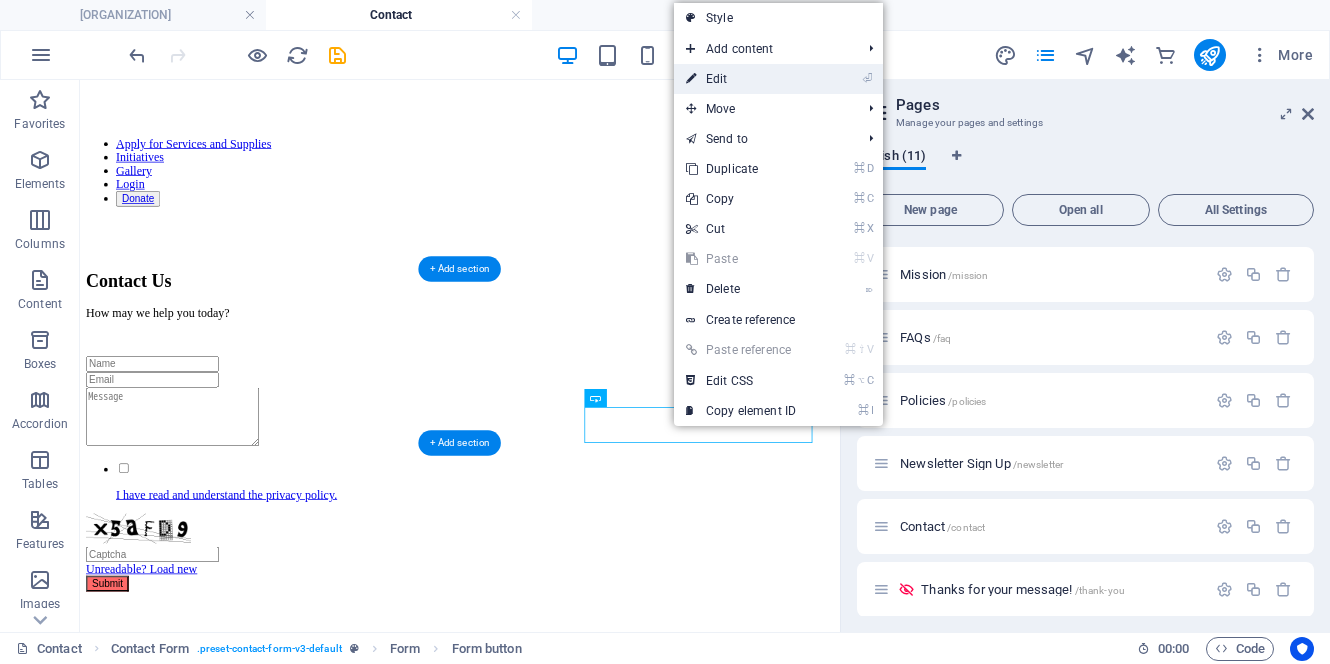 click on "⏎  Edit" at bounding box center [741, 79] 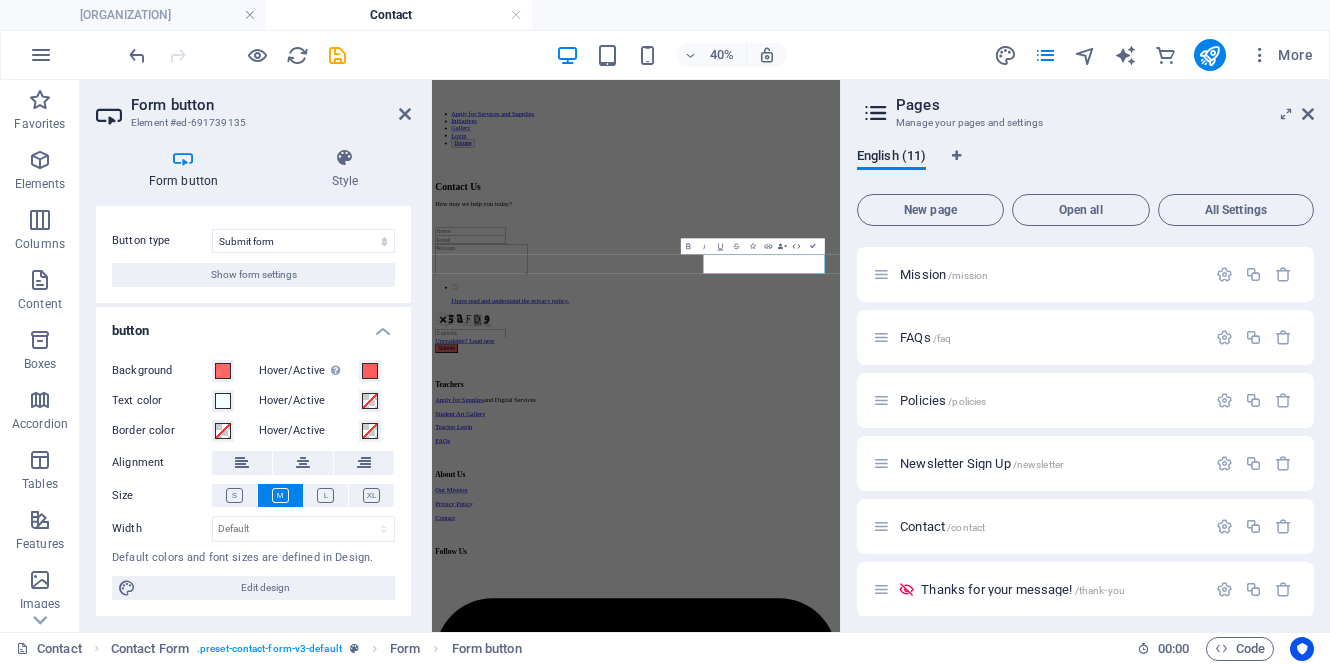scroll, scrollTop: 28, scrollLeft: 0, axis: vertical 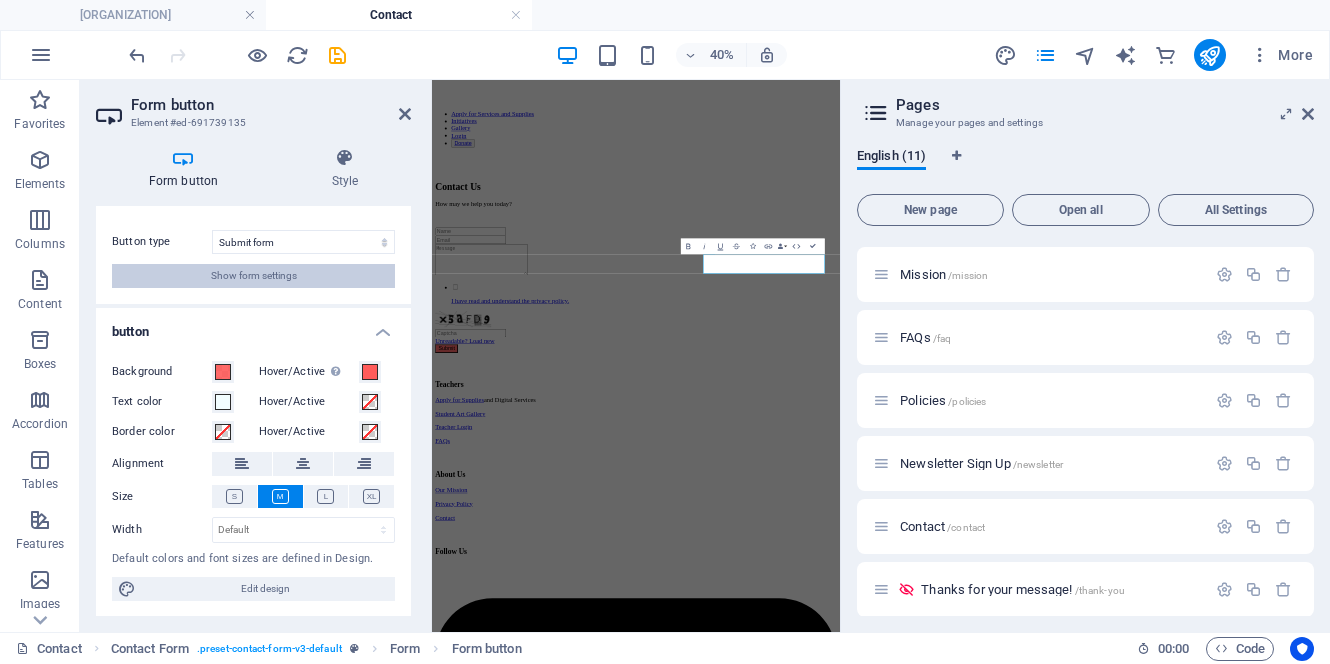 click on "Show form settings" at bounding box center (254, 276) 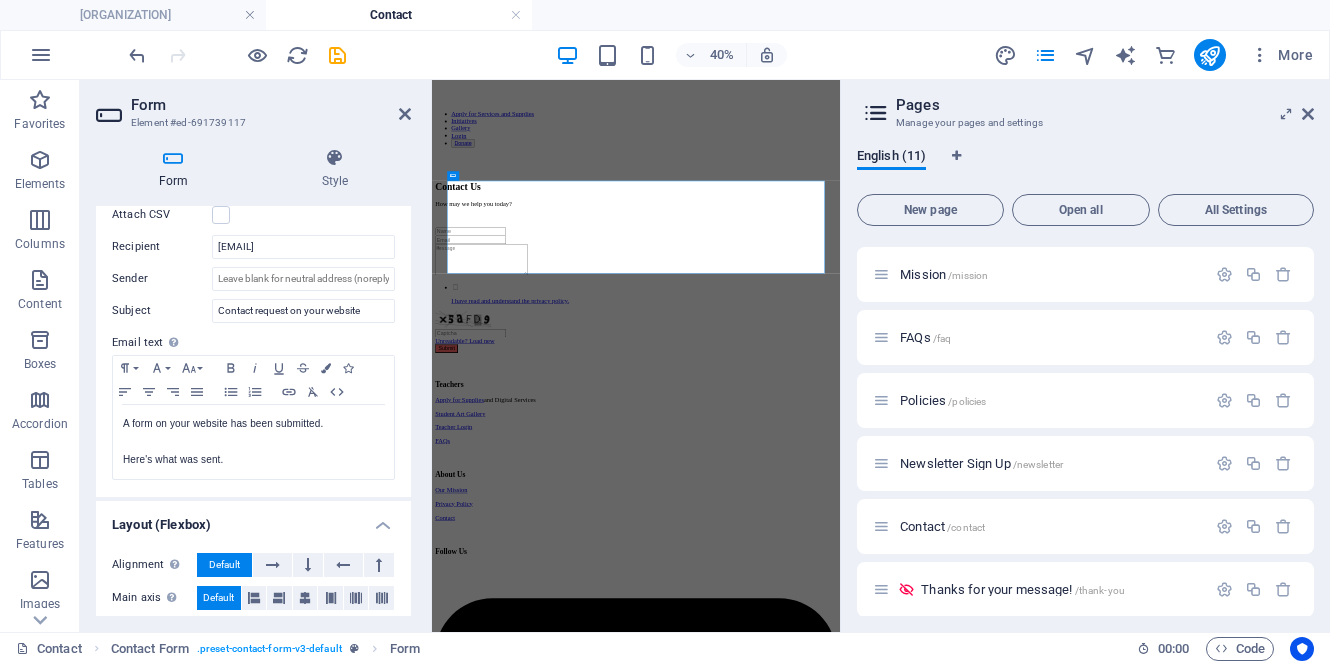 scroll, scrollTop: 592, scrollLeft: 0, axis: vertical 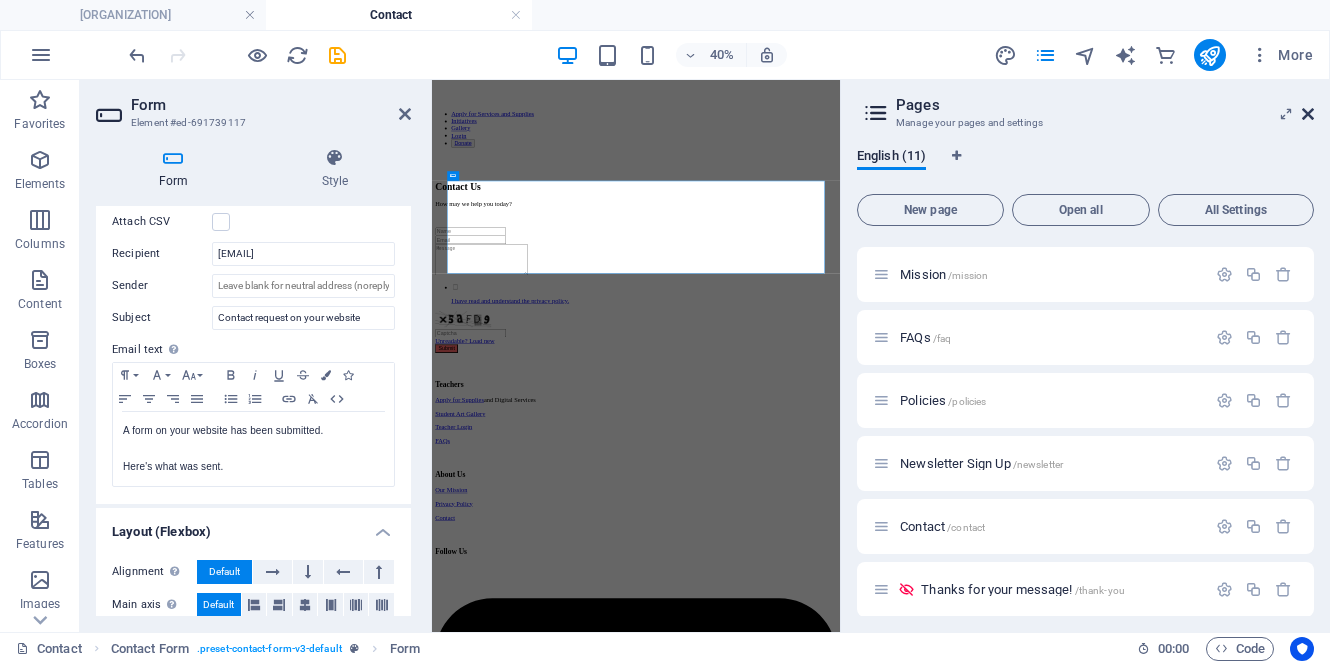 click at bounding box center [1308, 114] 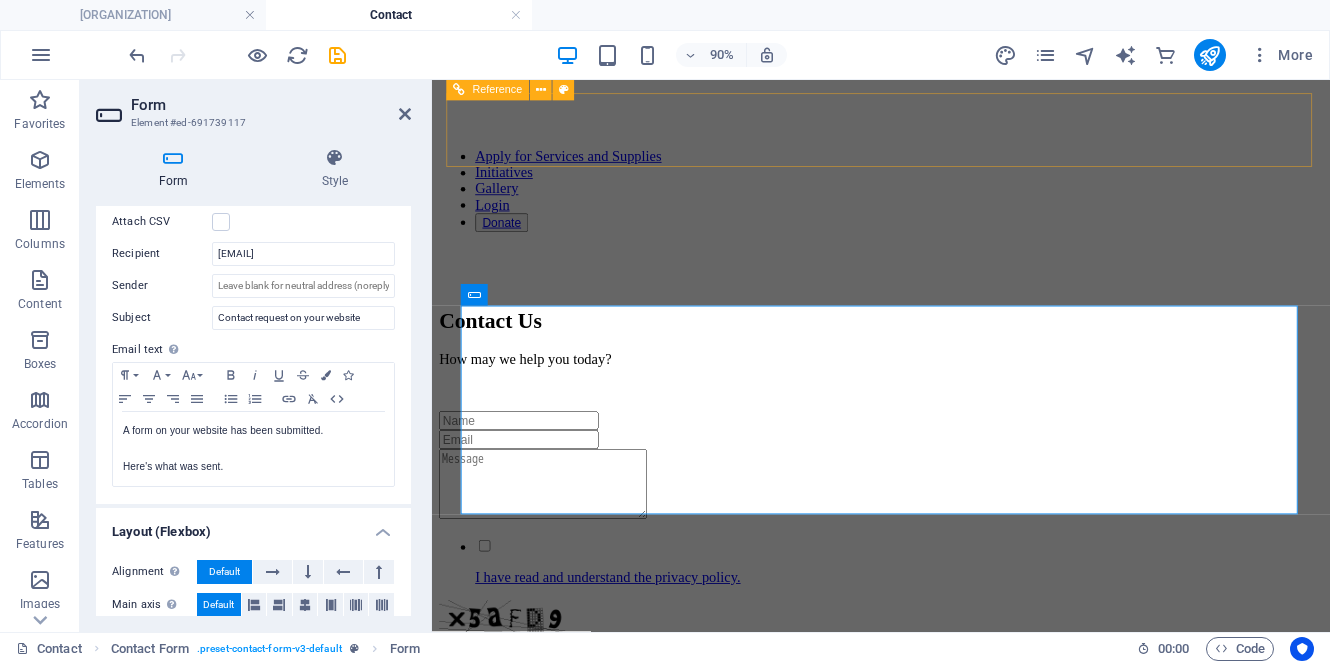 scroll, scrollTop: 1, scrollLeft: 0, axis: vertical 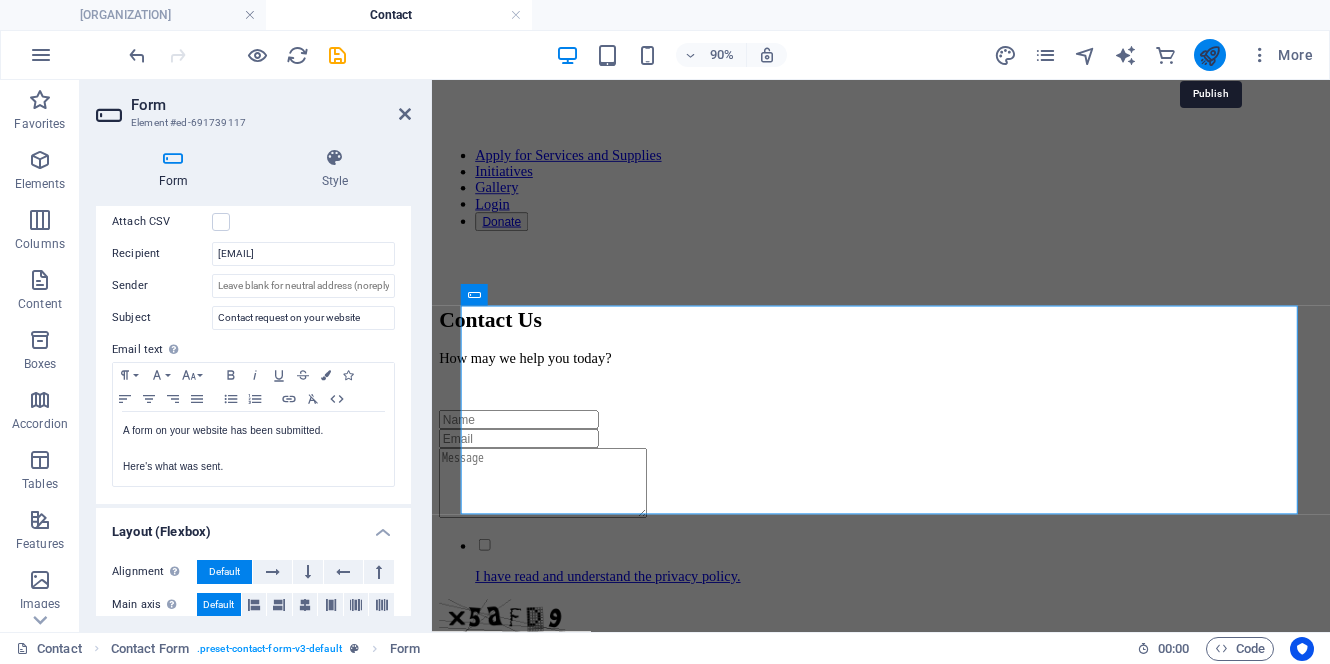 click at bounding box center [1209, 55] 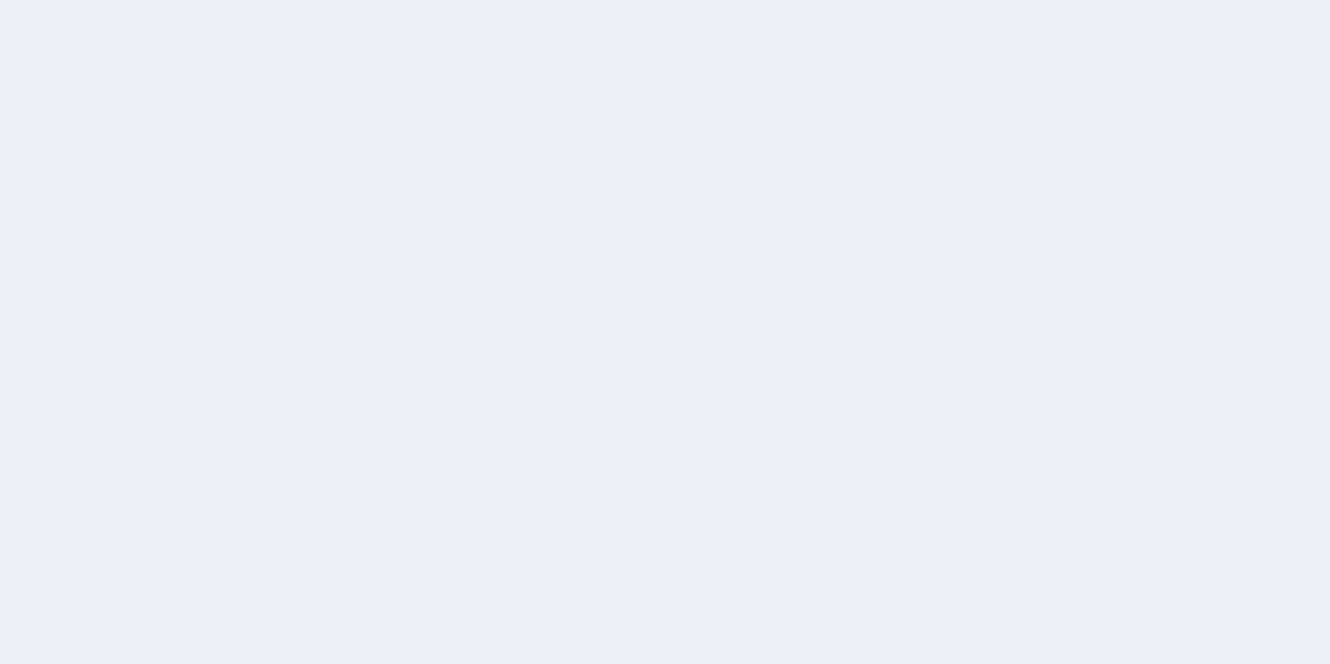 scroll, scrollTop: 0, scrollLeft: 0, axis: both 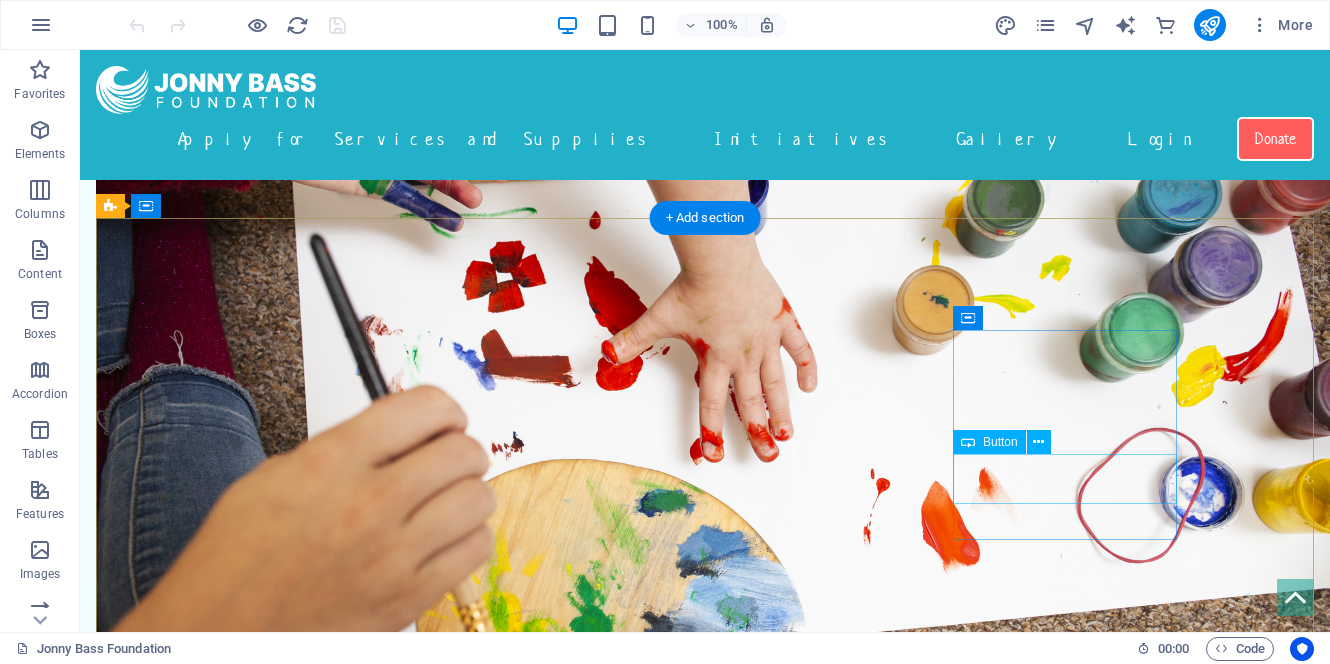 click on "Sign up now" at bounding box center [224, 2219] 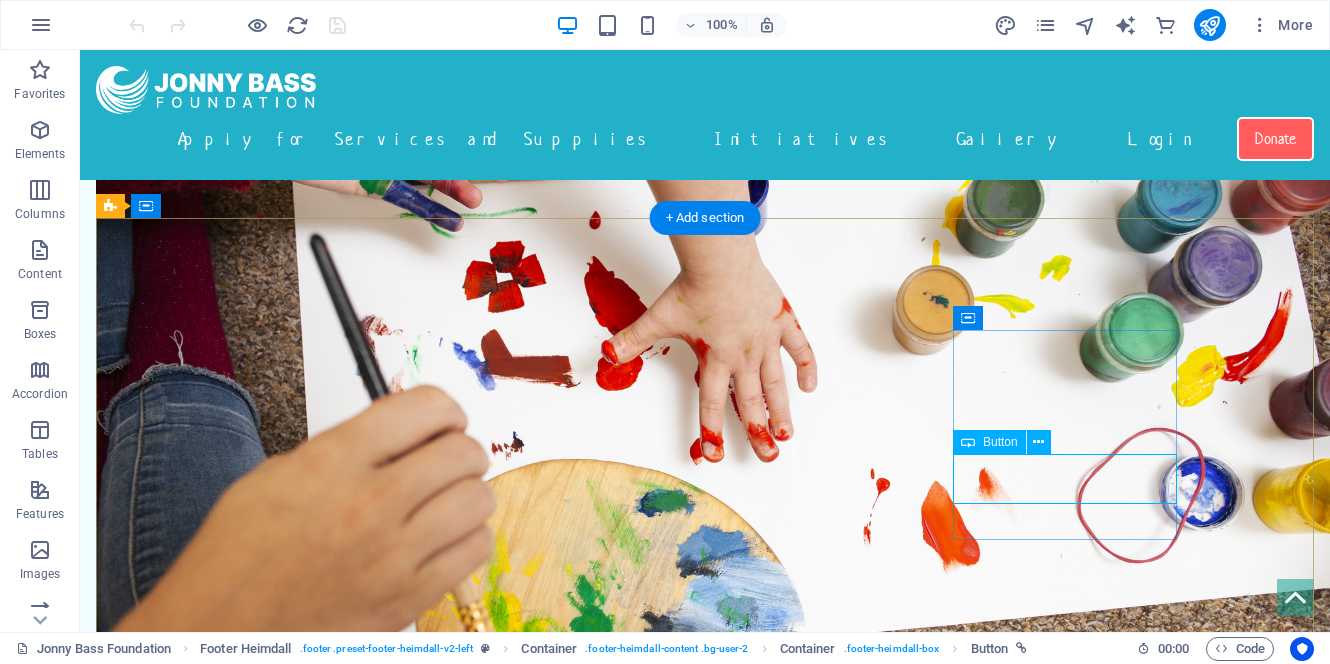 click on "Sign up now" at bounding box center [224, 2219] 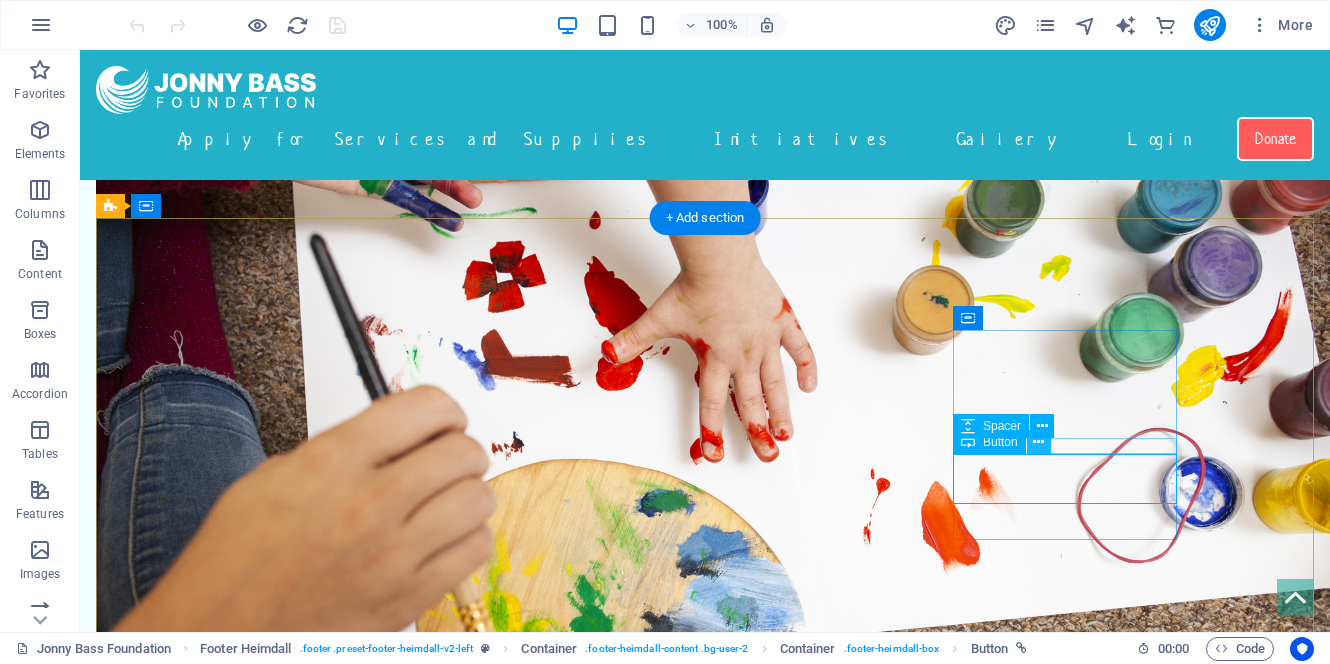 click at bounding box center (1038, 442) 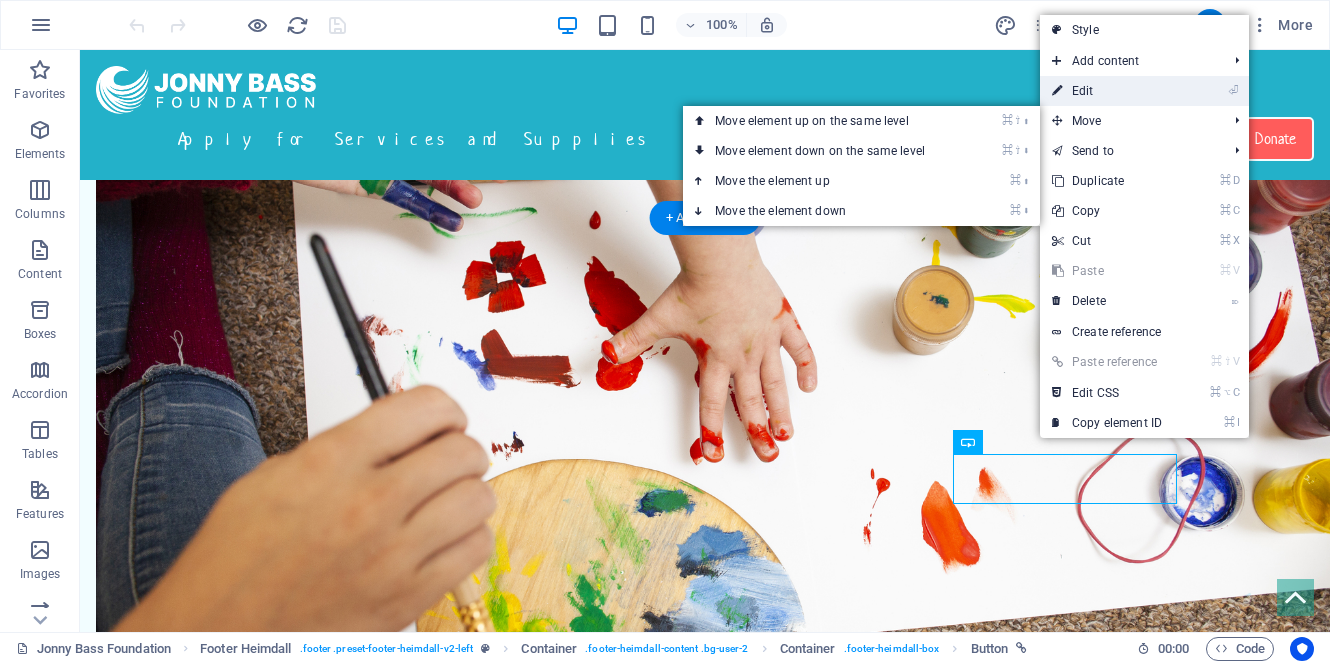 click on "⏎  Edit" at bounding box center (1107, 91) 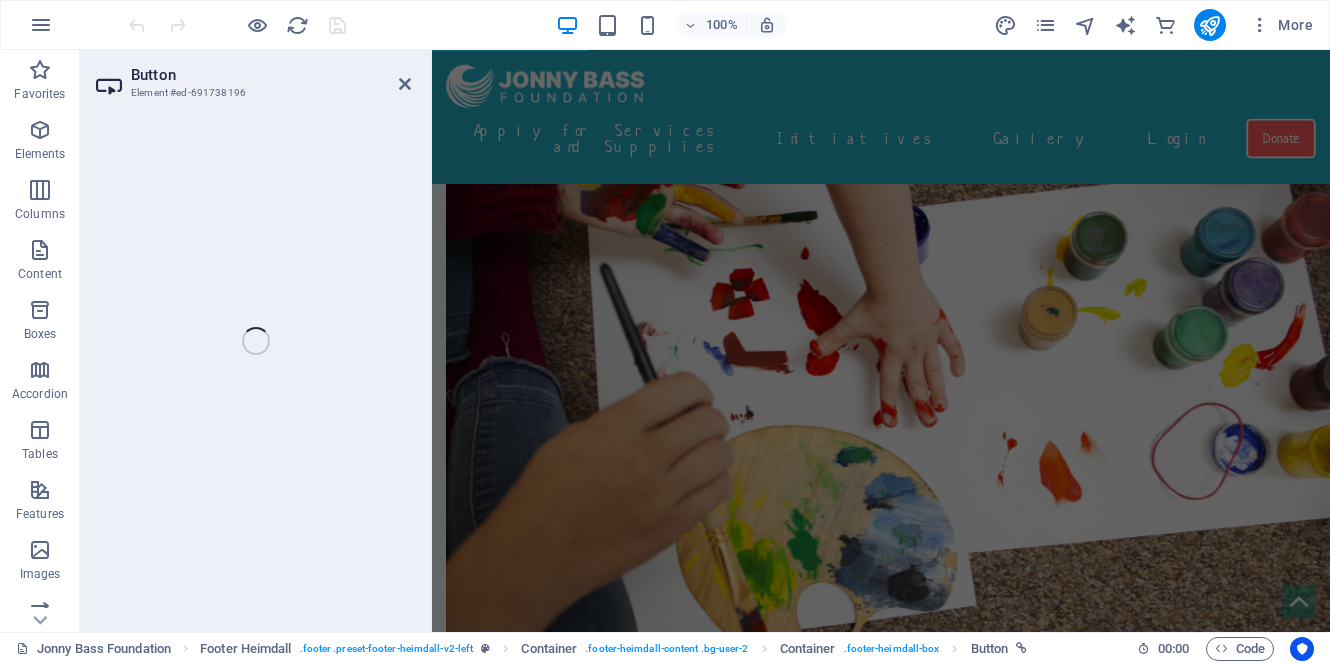 scroll, scrollTop: 3193, scrollLeft: 0, axis: vertical 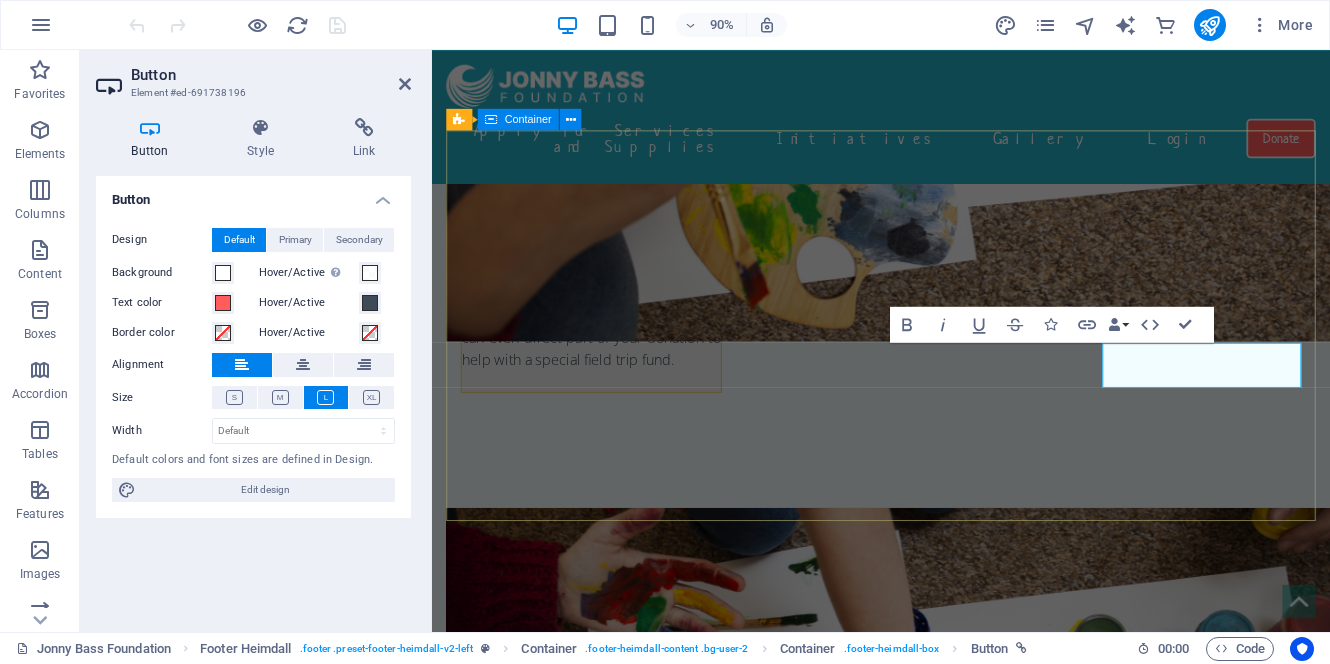 click on "Teachers Apply for Supplies  and Digital Services Student Art Gallery Teacher Login FAQs About Us Our Mission Privacy Policy Contact Follow Us Newsletter Support creativity in K-12 classrooms, delivered directly to your inbox. Sign up now" at bounding box center [931, 1482] 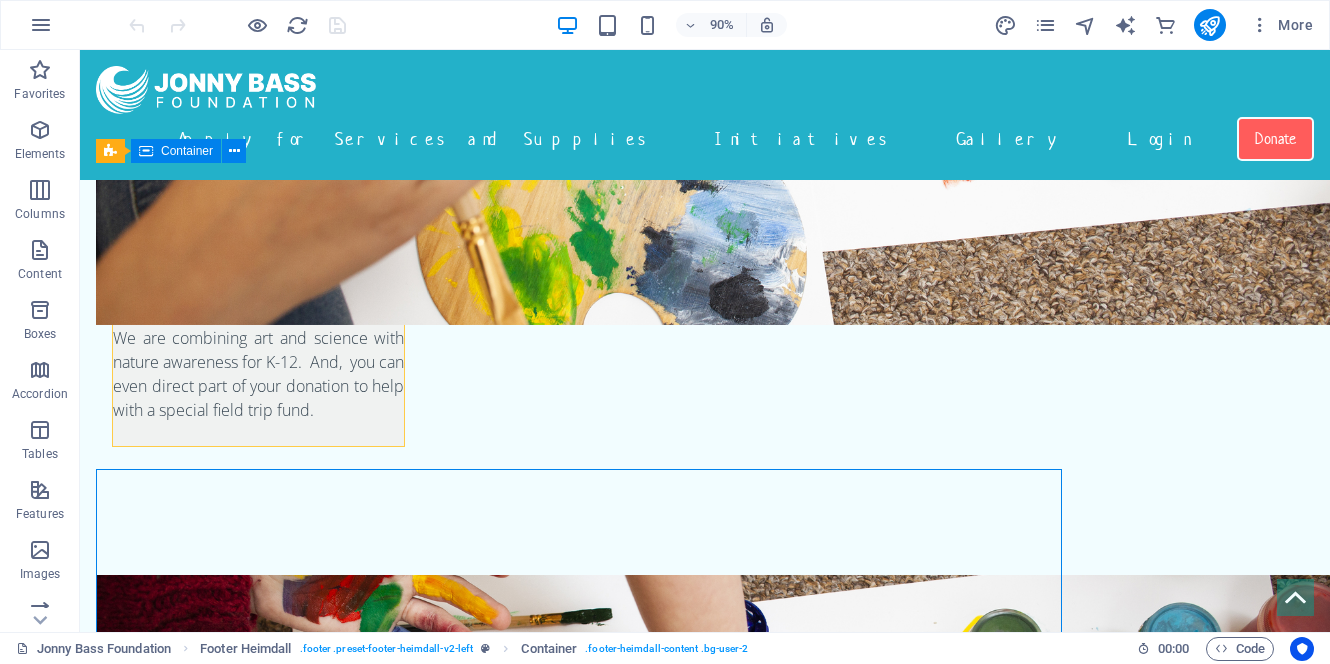 scroll, scrollTop: 2863, scrollLeft: 0, axis: vertical 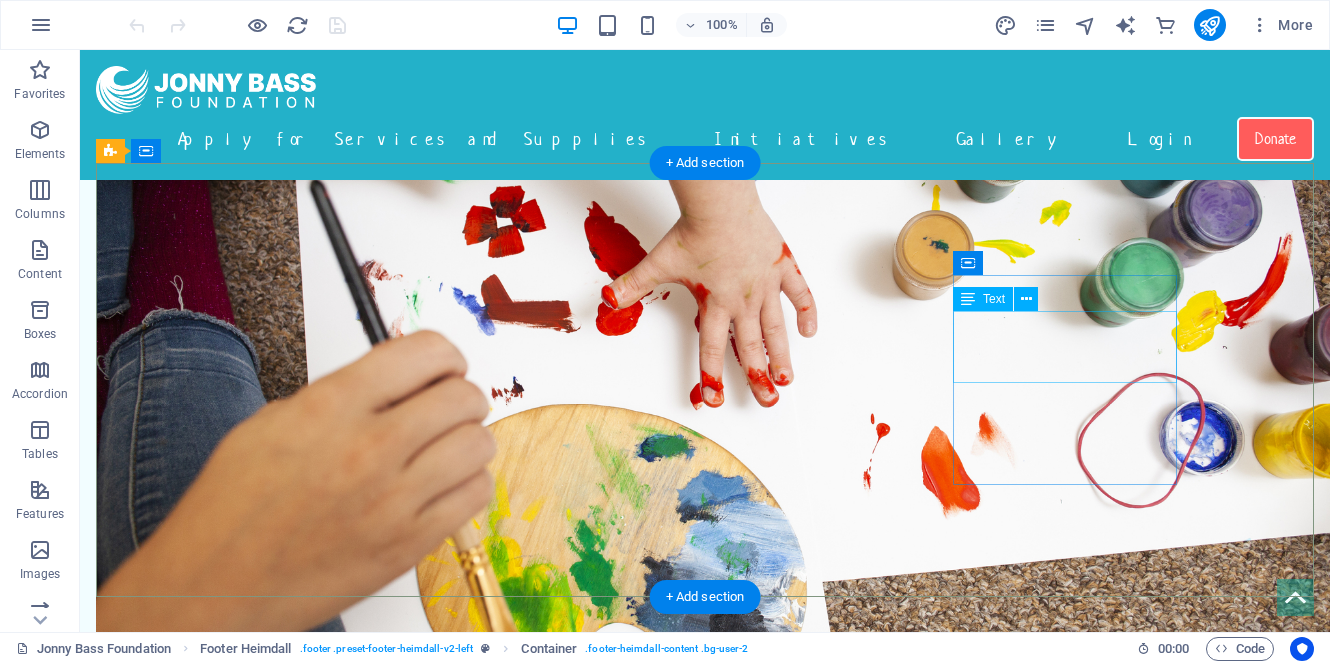 click at bounding box center (968, 299) 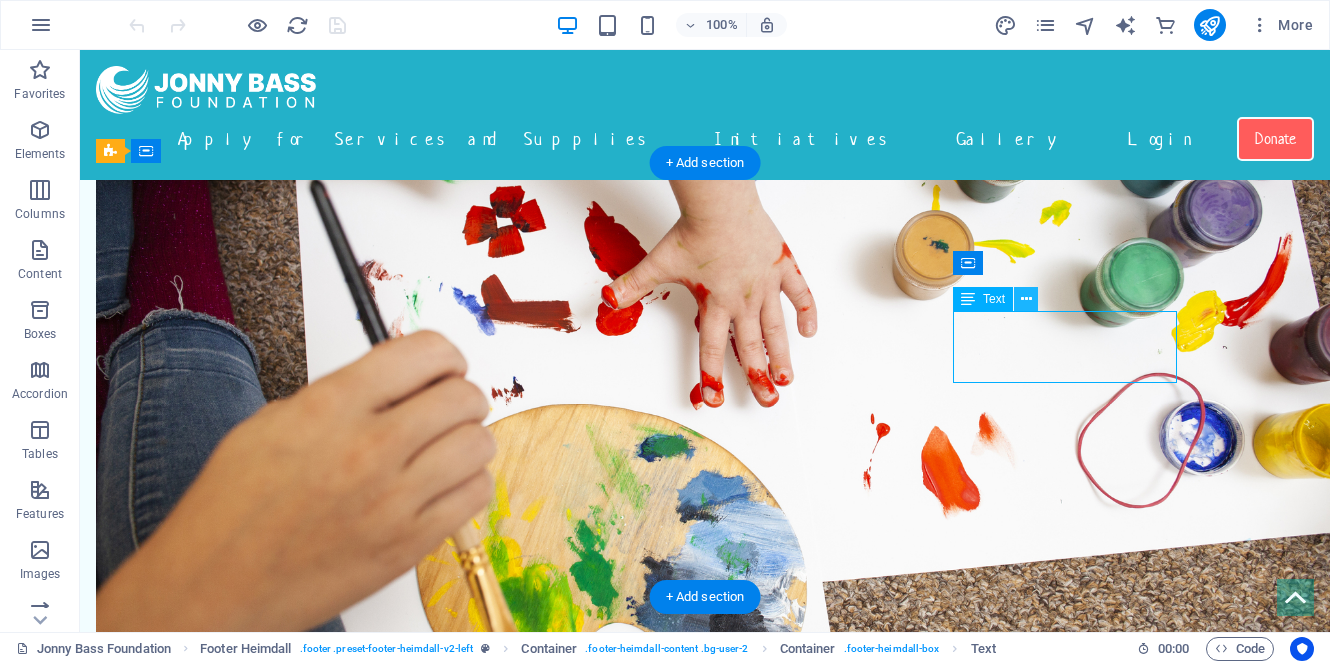 click at bounding box center (1026, 299) 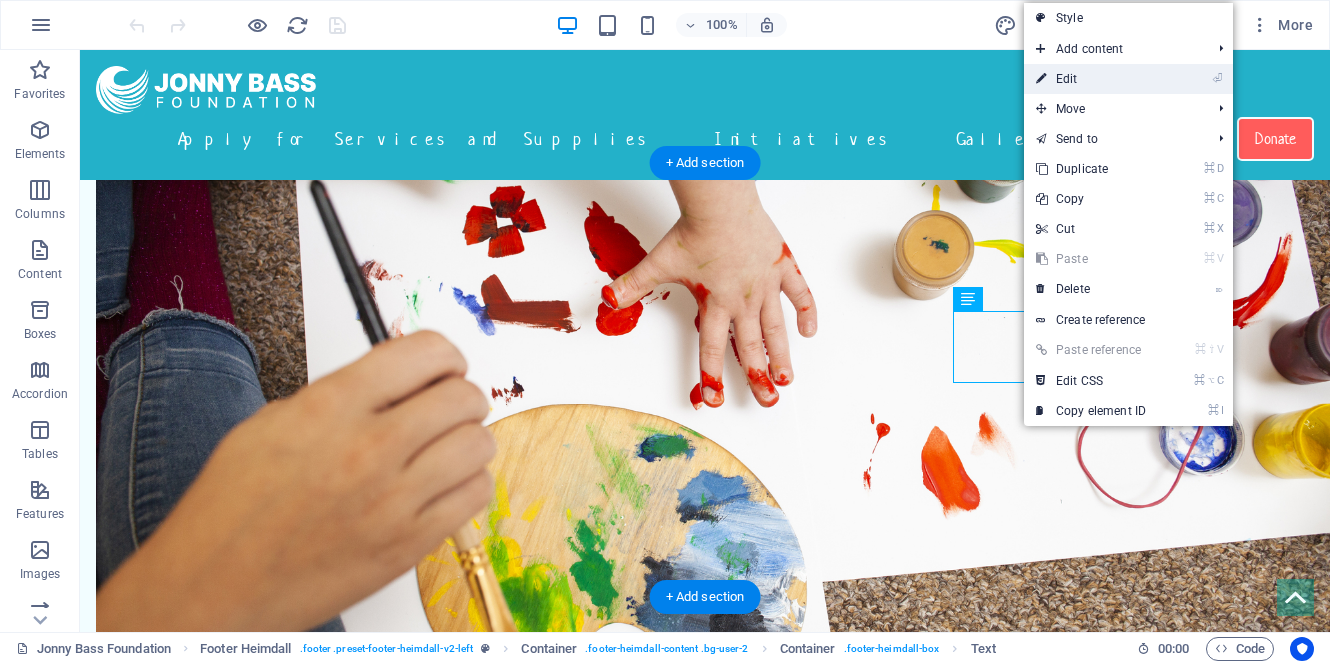 click on "⏎  Edit" at bounding box center (1091, 79) 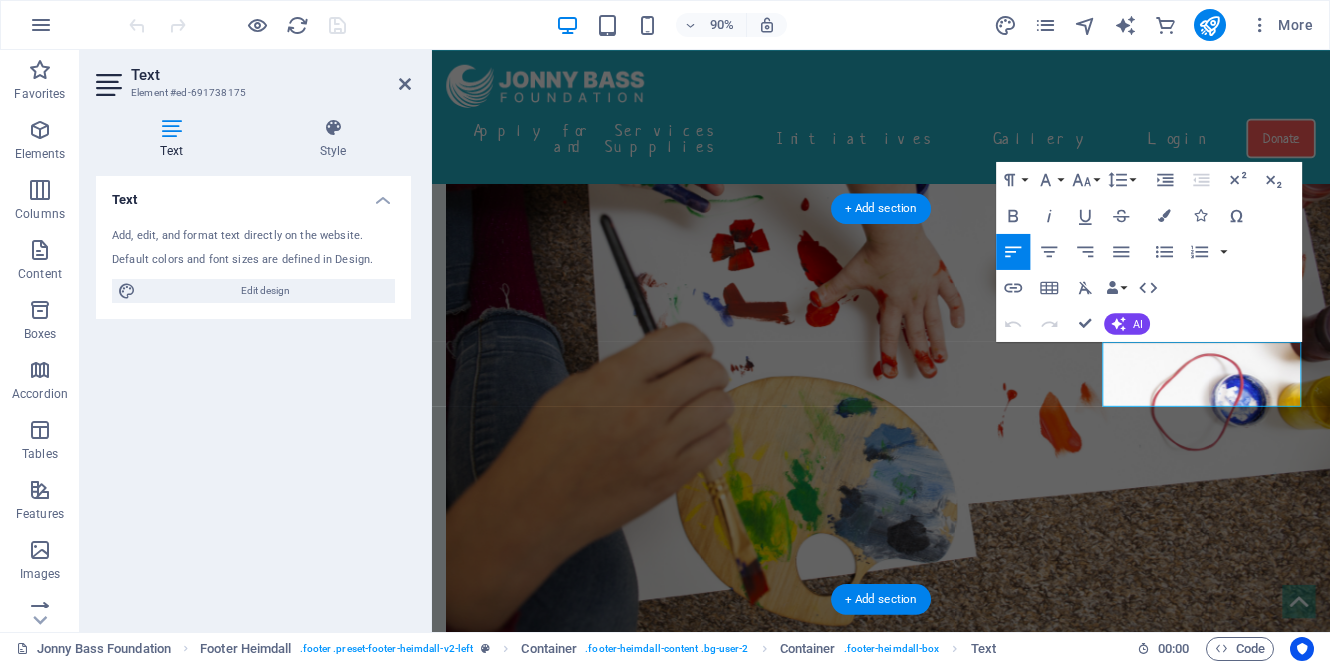 scroll, scrollTop: 3106, scrollLeft: 0, axis: vertical 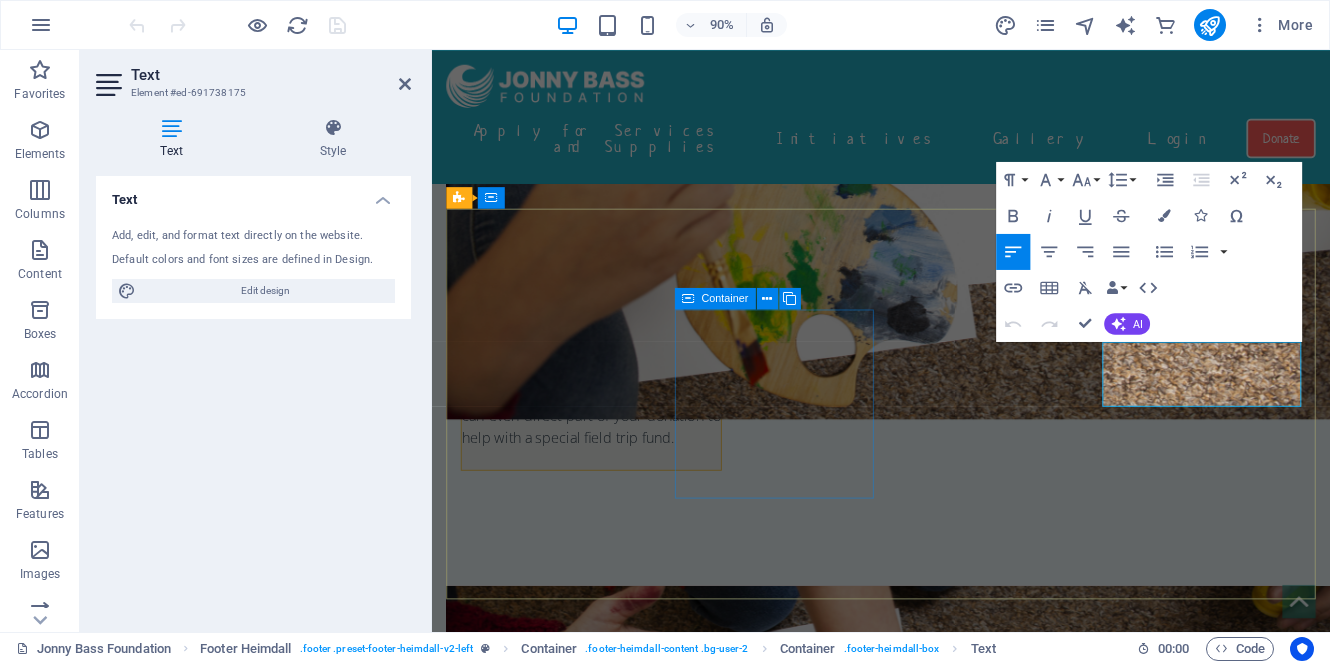 click on "About Us Our Mission Privacy Policy Contact" at bounding box center (575, 1504) 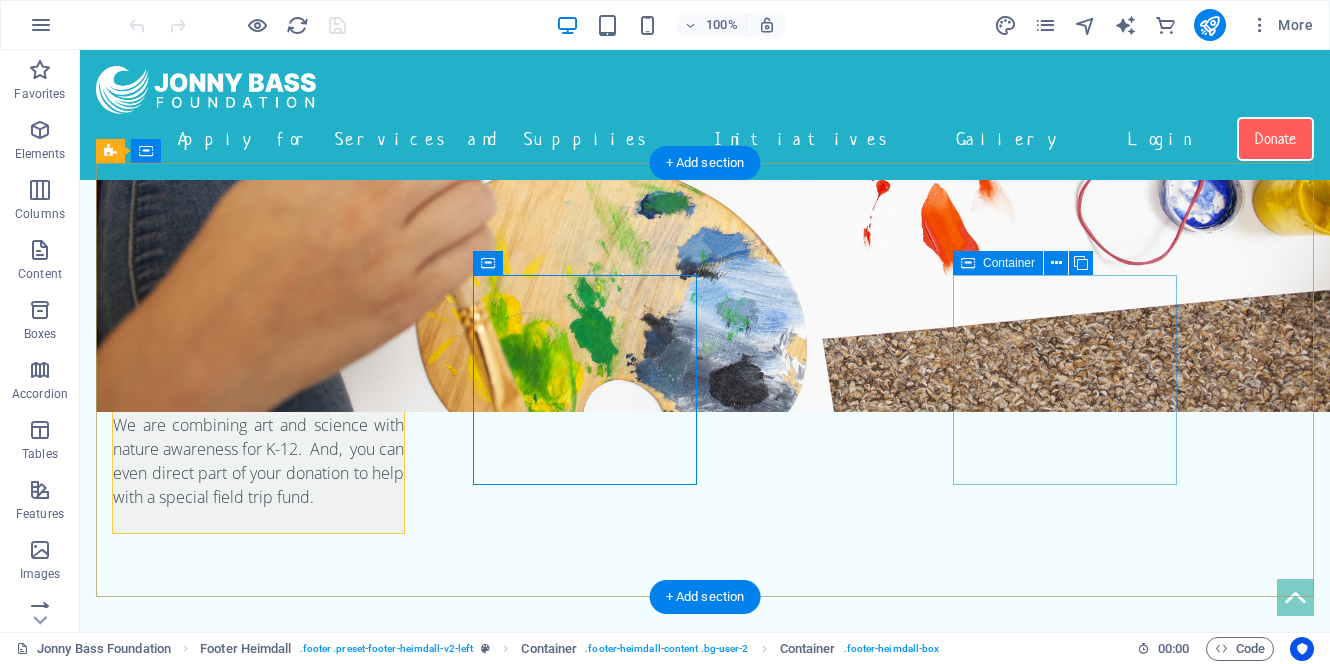 scroll, scrollTop: 2863, scrollLeft: 0, axis: vertical 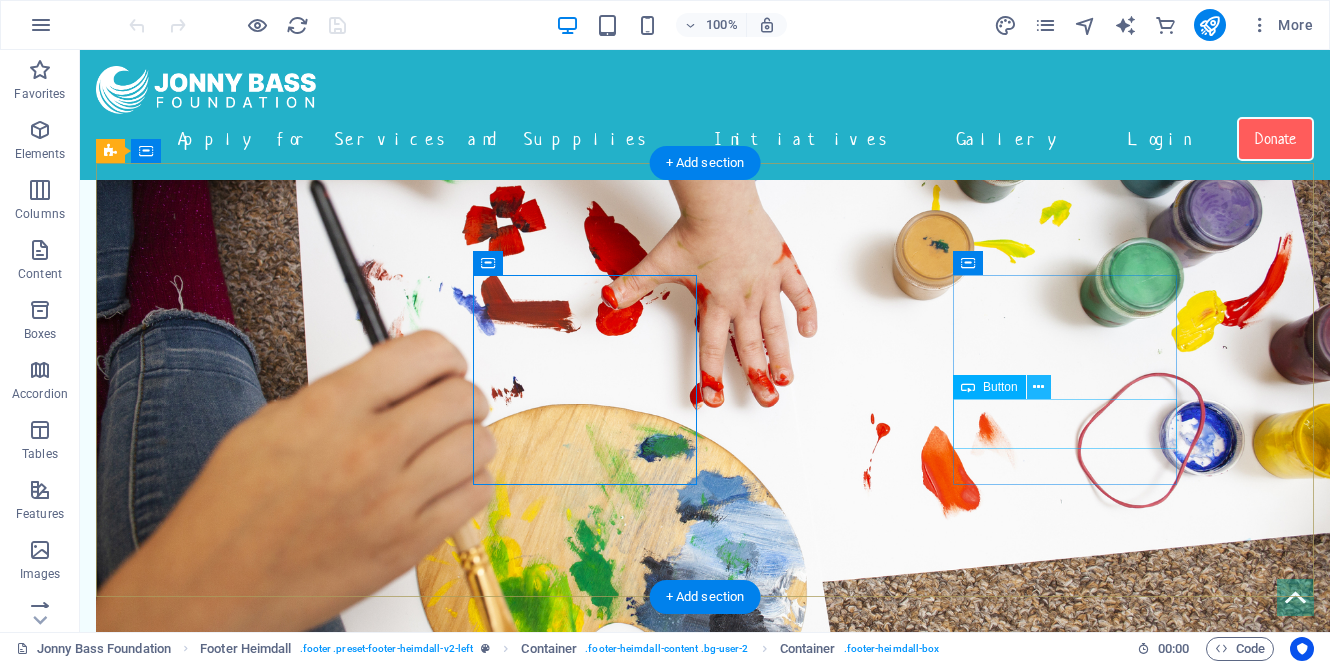 click at bounding box center (1038, 387) 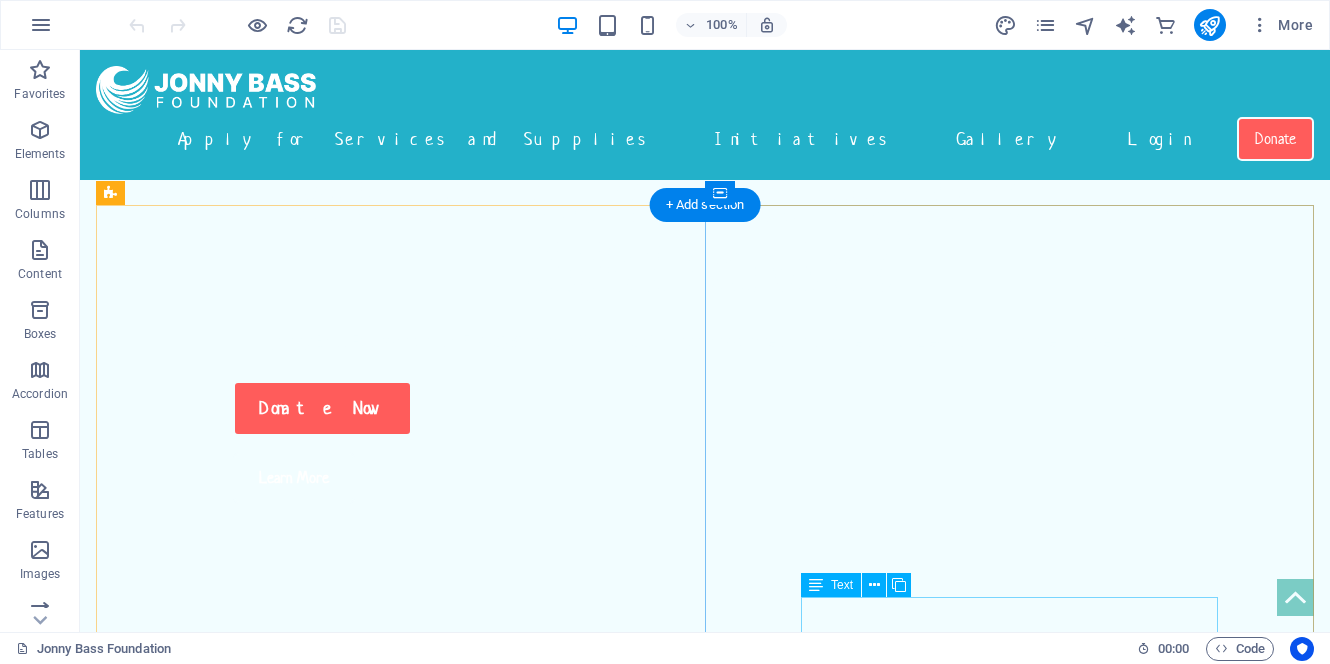 scroll, scrollTop: 2184, scrollLeft: 0, axis: vertical 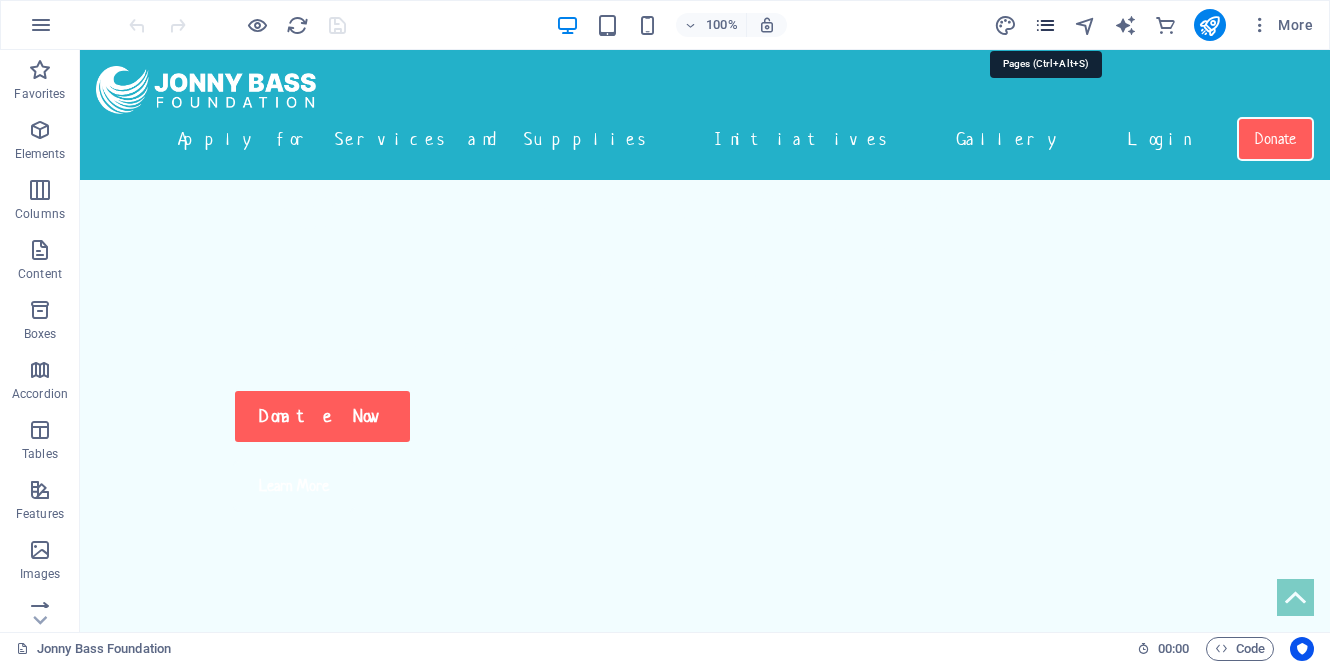 click at bounding box center (1045, 25) 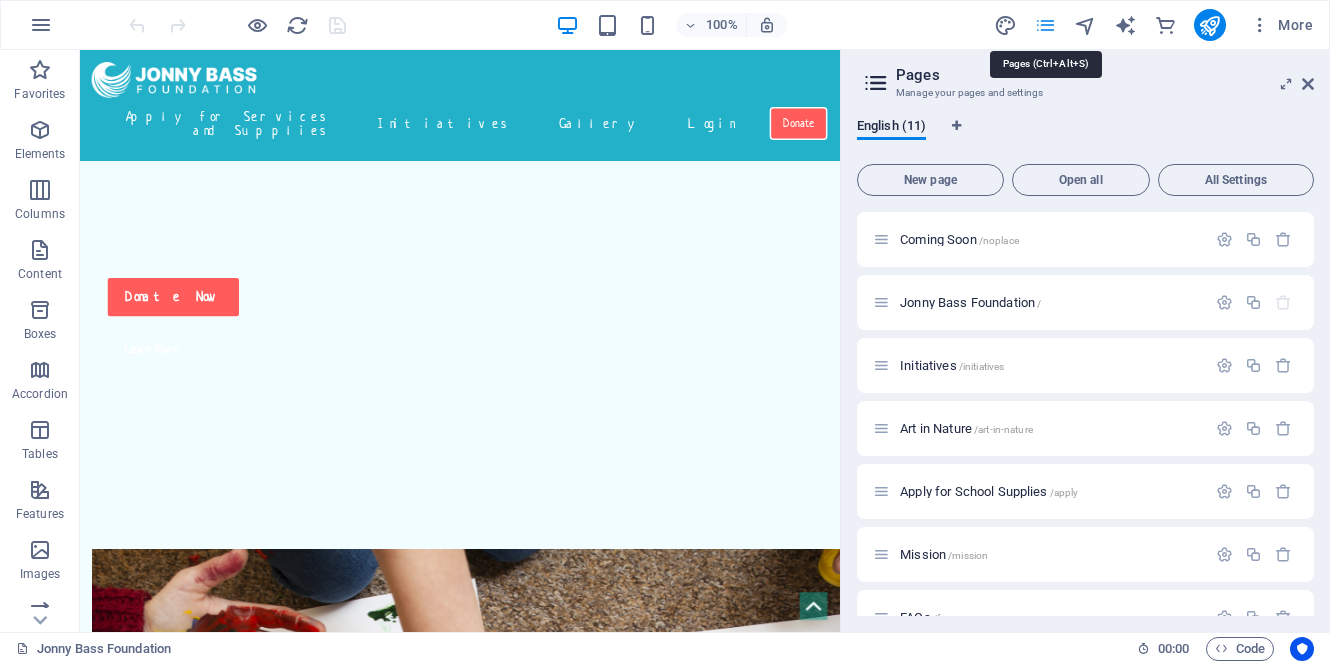 scroll, scrollTop: 1955, scrollLeft: 0, axis: vertical 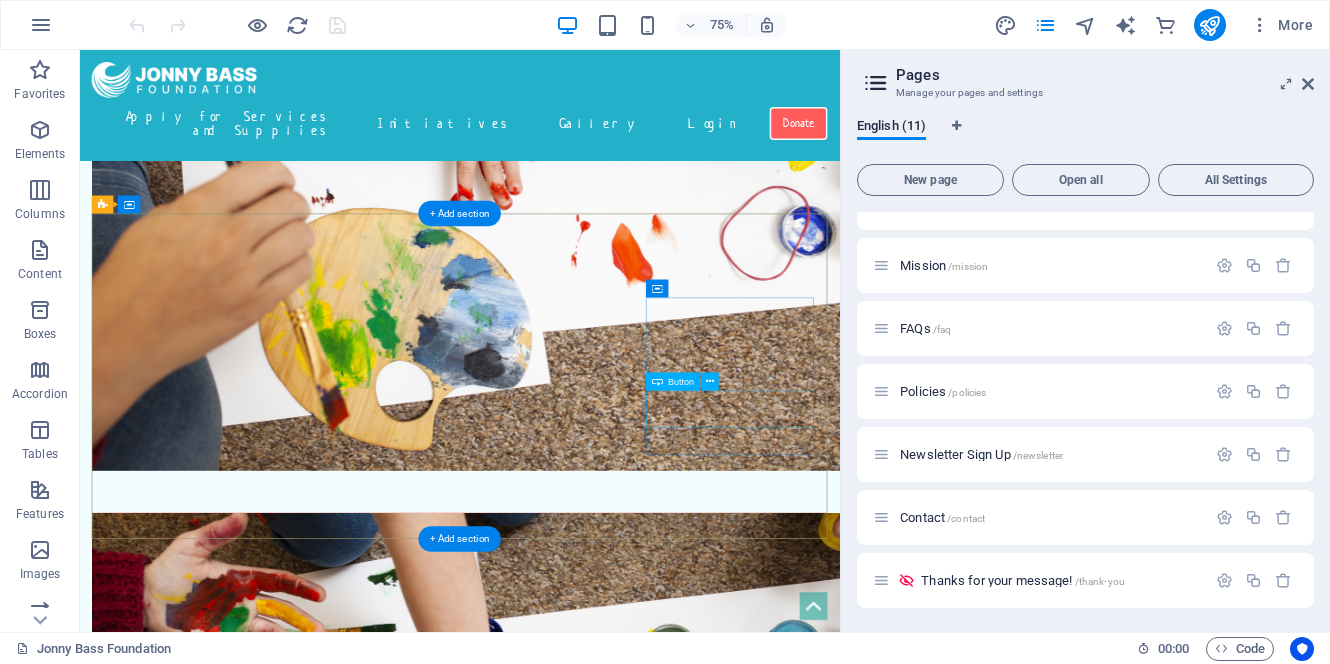 click on "Sign up now" at bounding box center (224, 1926) 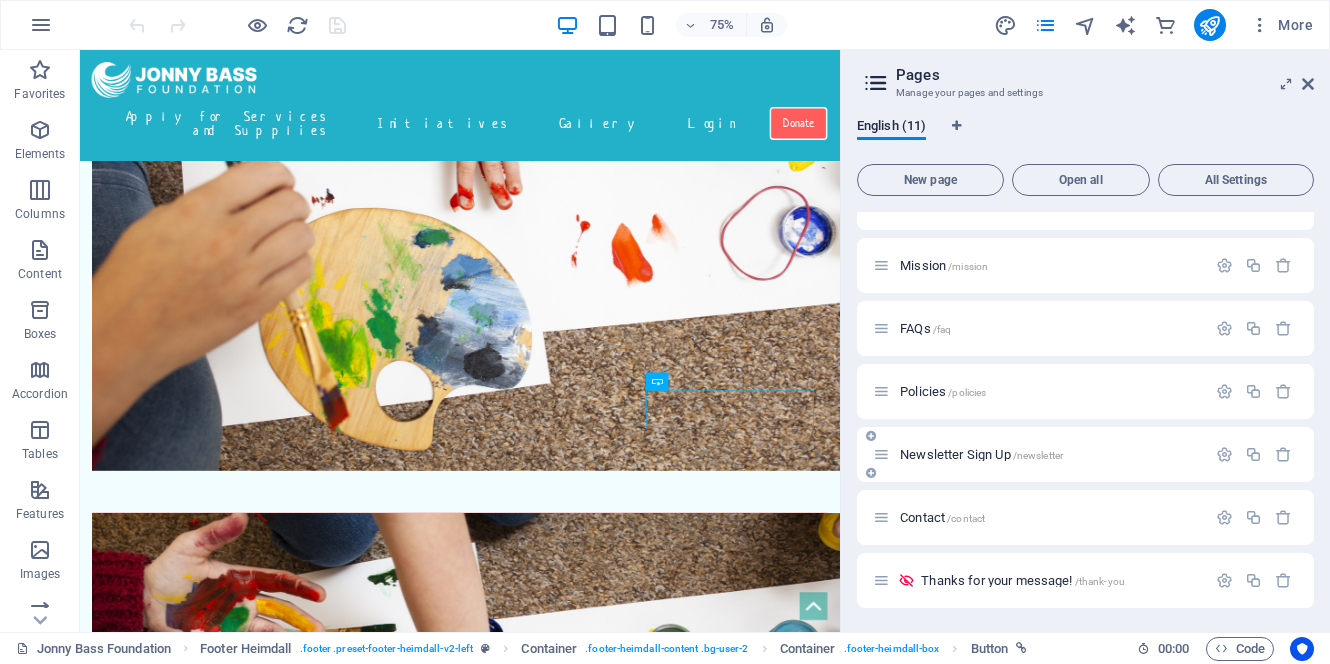 click on "Newsletter Sign Up /newsletter" at bounding box center [981, 454] 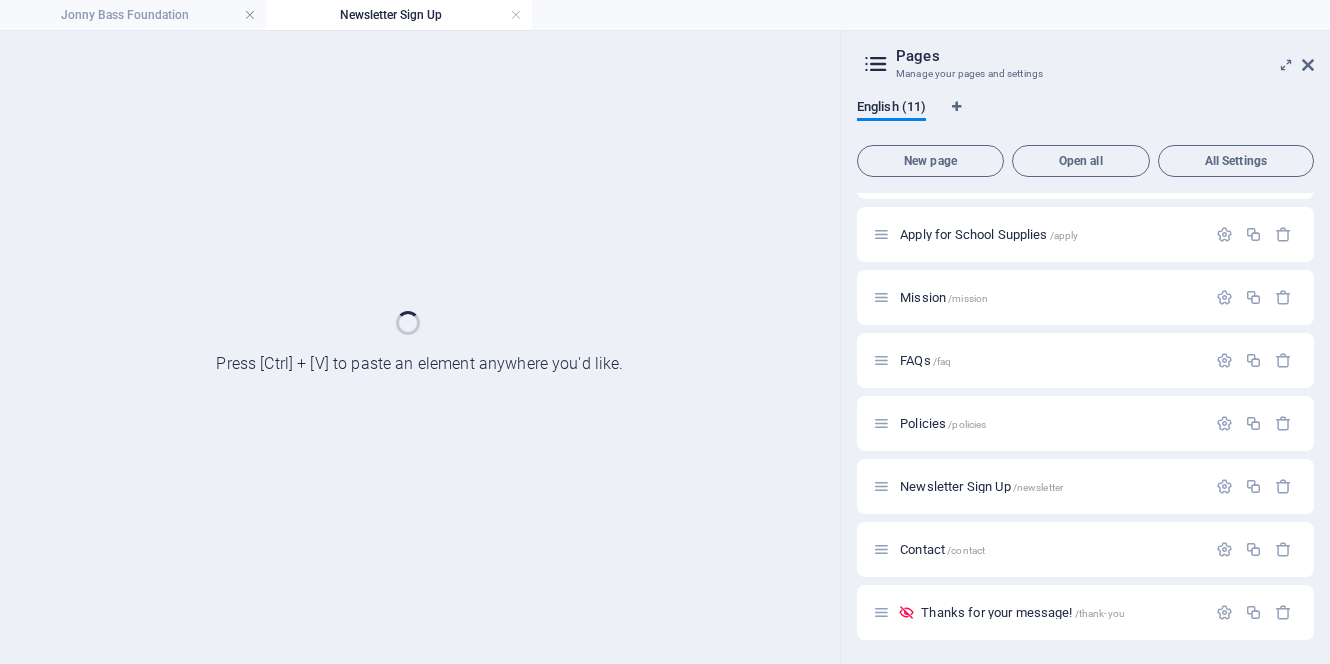 scroll, scrollTop: 2996, scrollLeft: 0, axis: vertical 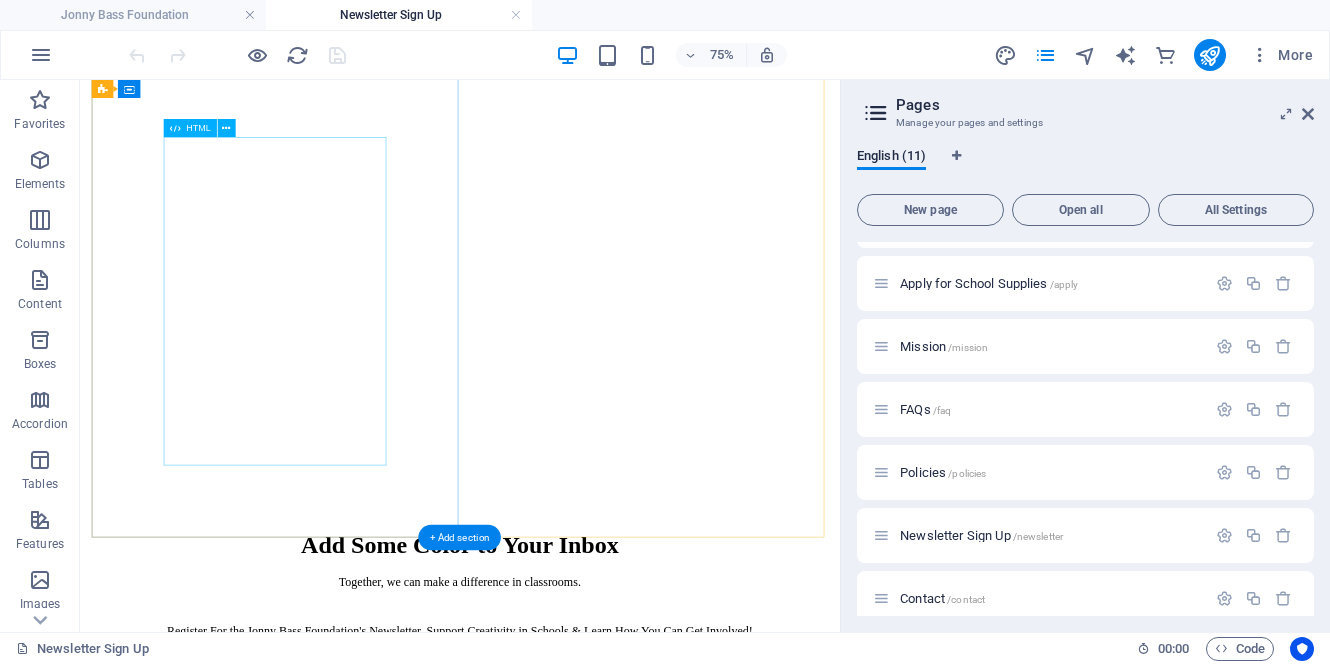 click on "Email Address  * First Name  * Last Name  *
Subscribe" at bounding box center [586, 1061] 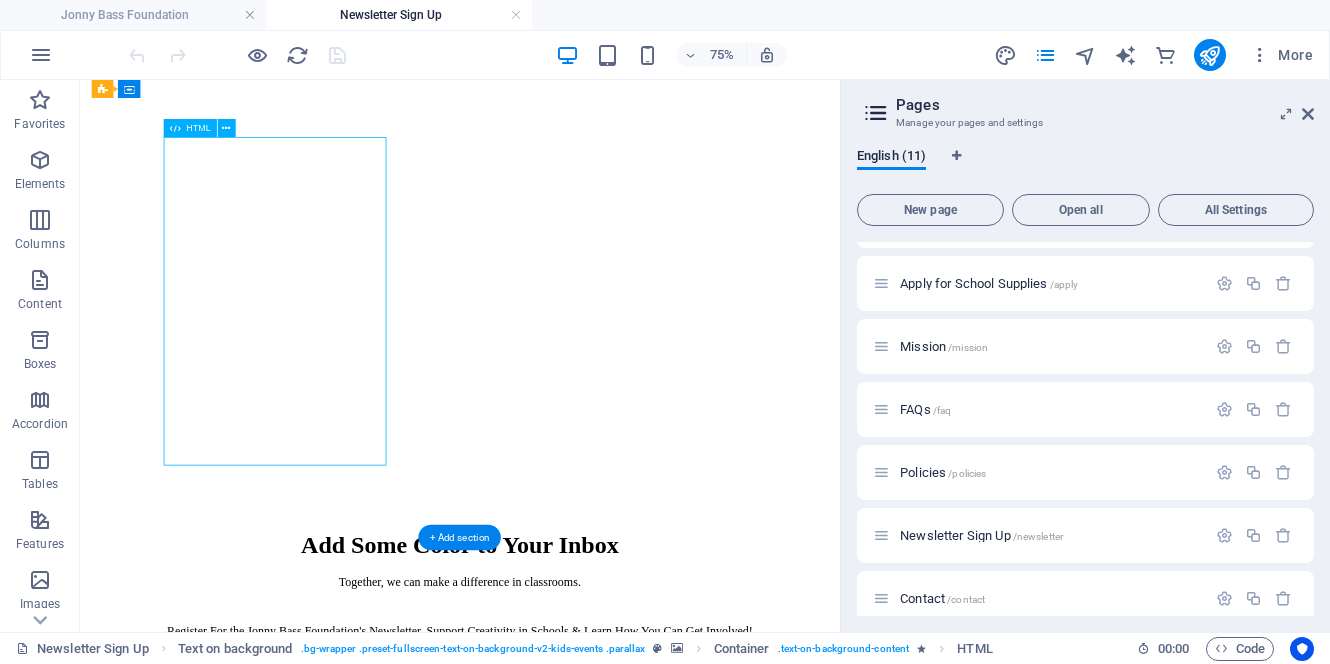 click on "Email Address  * First Name  * Last Name  *
Subscribe" at bounding box center [586, 1061] 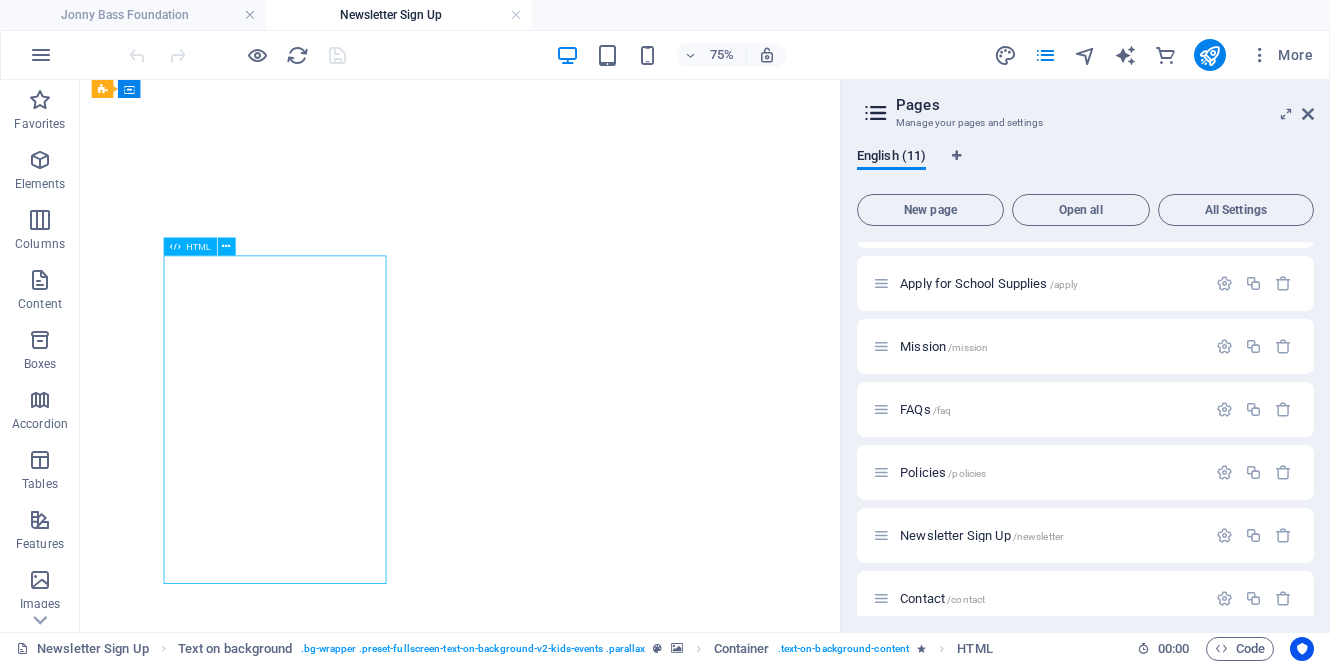 scroll, scrollTop: 318, scrollLeft: 0, axis: vertical 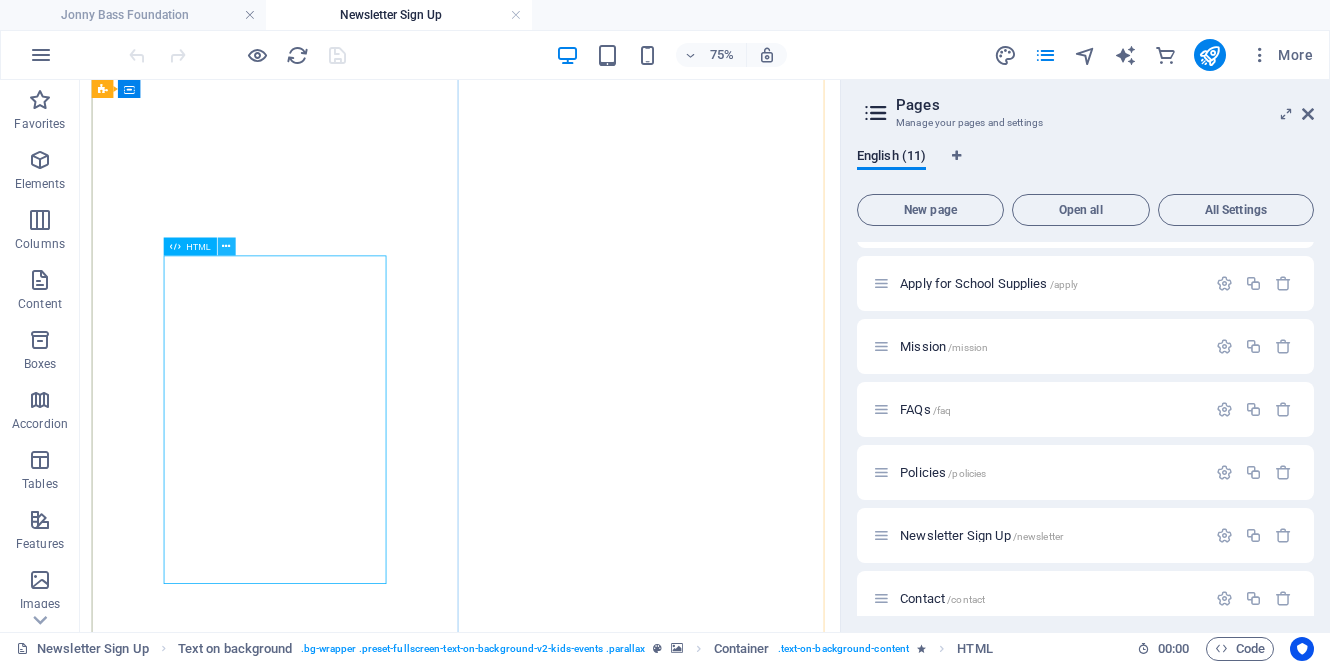 click at bounding box center (227, 247) 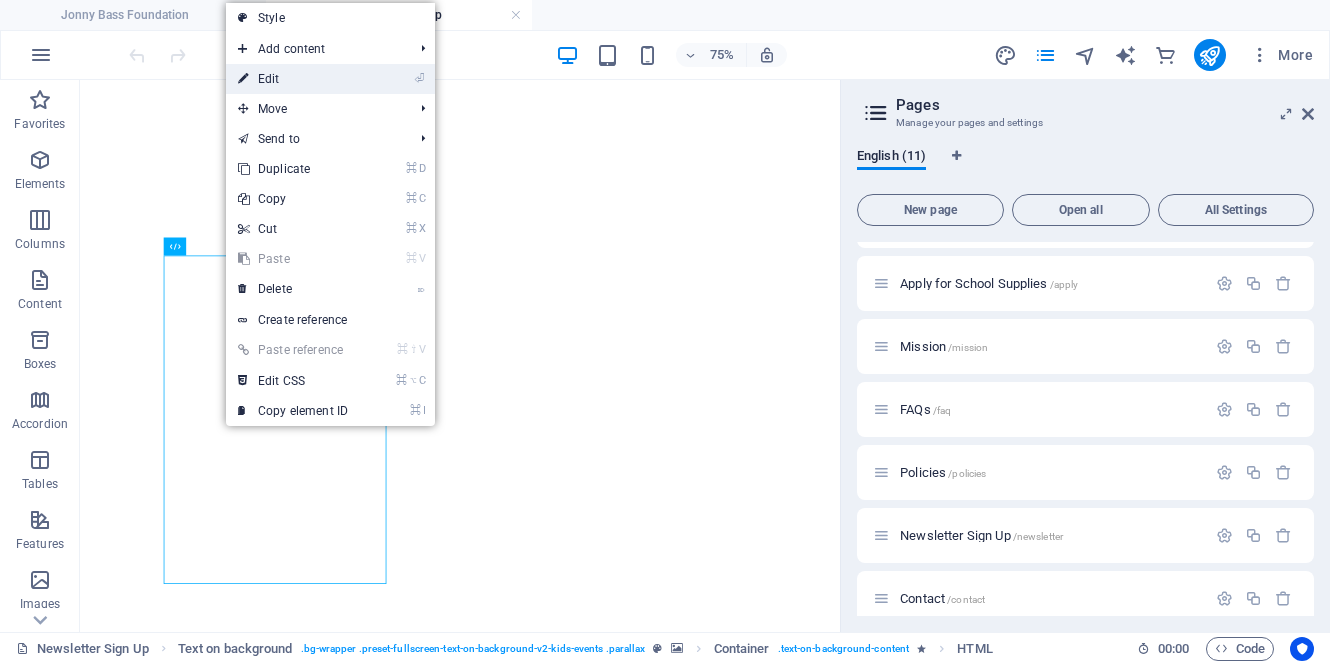 click on "⏎  Edit" at bounding box center [293, 79] 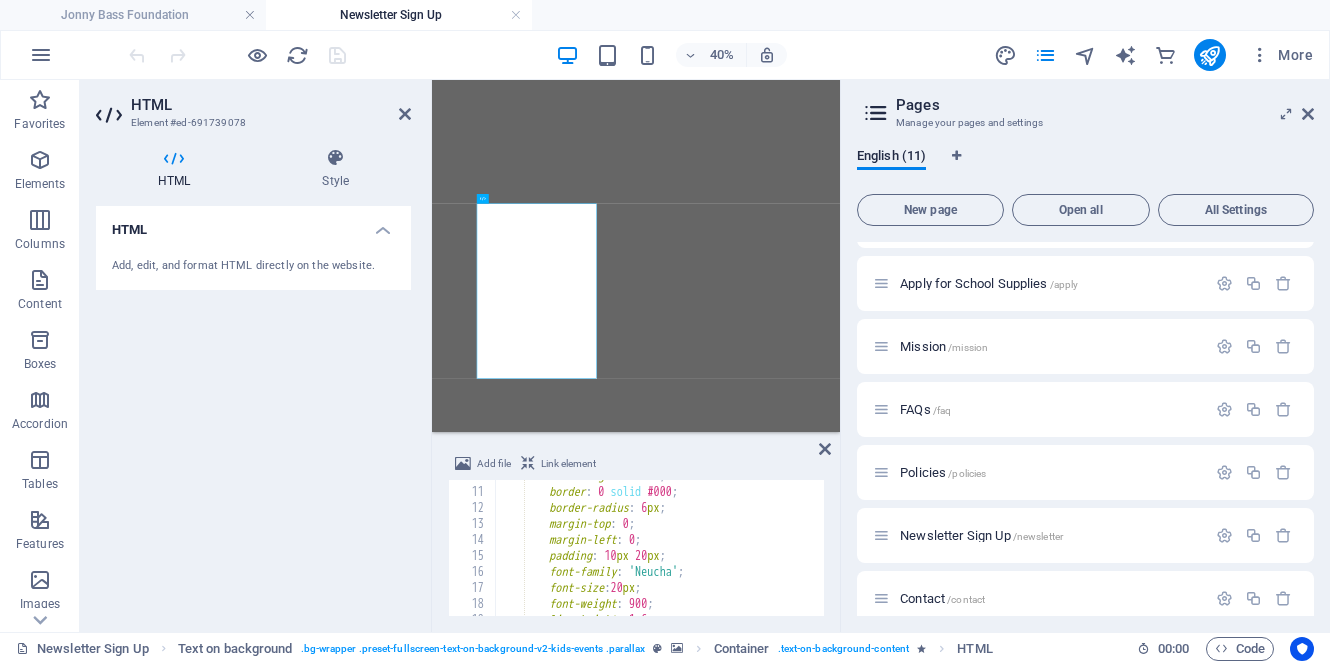 scroll, scrollTop: 330, scrollLeft: 0, axis: vertical 